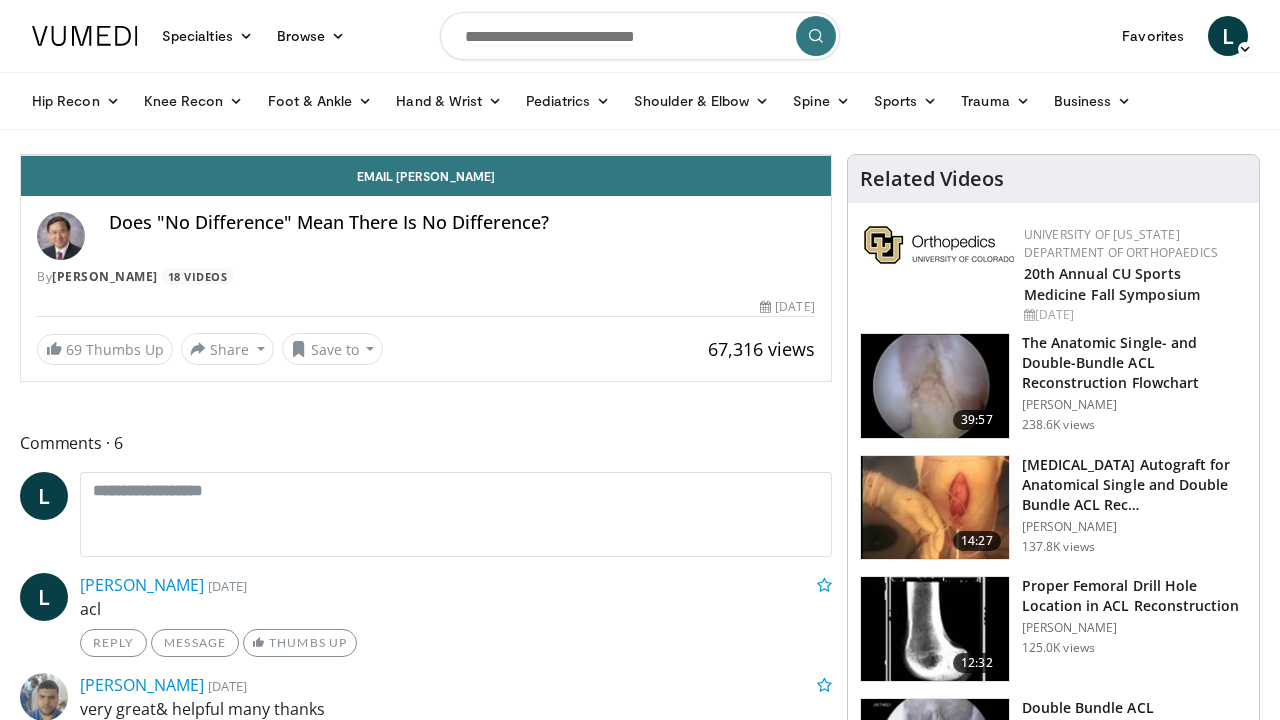 scroll, scrollTop: 100, scrollLeft: 0, axis: vertical 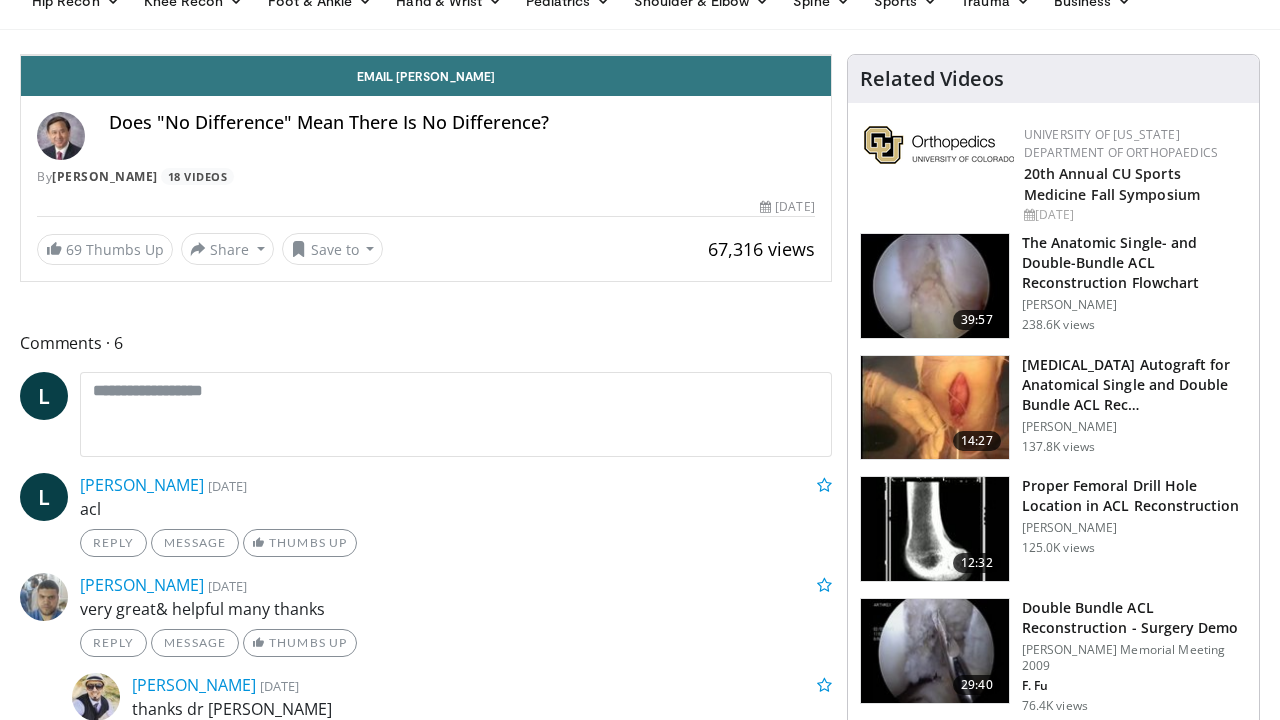 click at bounding box center (426, 55) 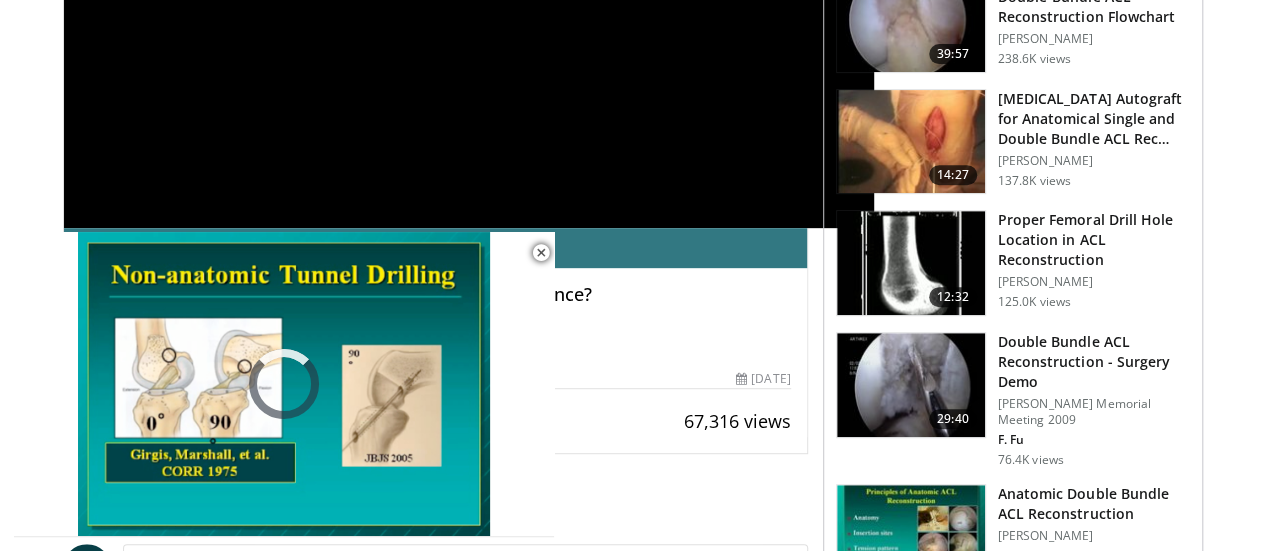 scroll, scrollTop: 500, scrollLeft: 0, axis: vertical 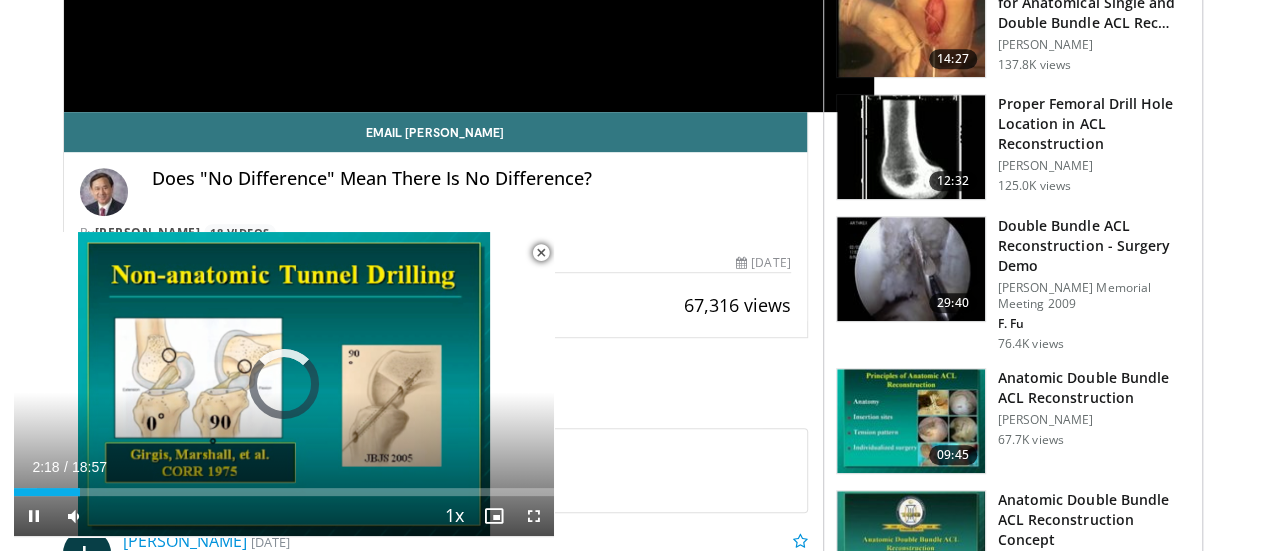 click at bounding box center [541, 253] 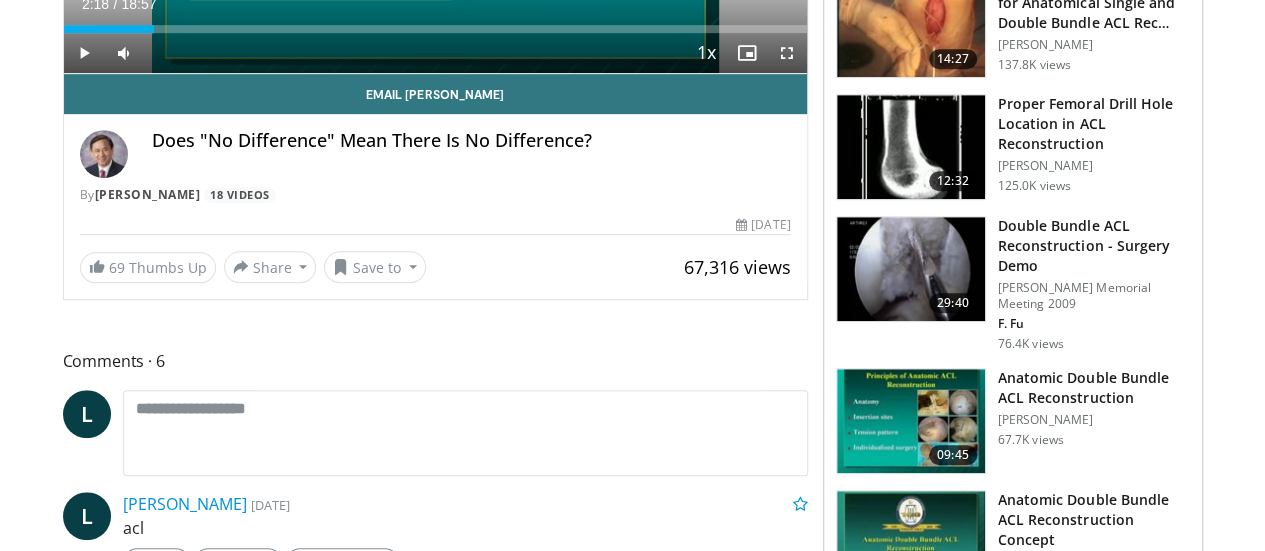 click on "Does "No Difference" Mean There Is No Difference?" at bounding box center [471, 141] 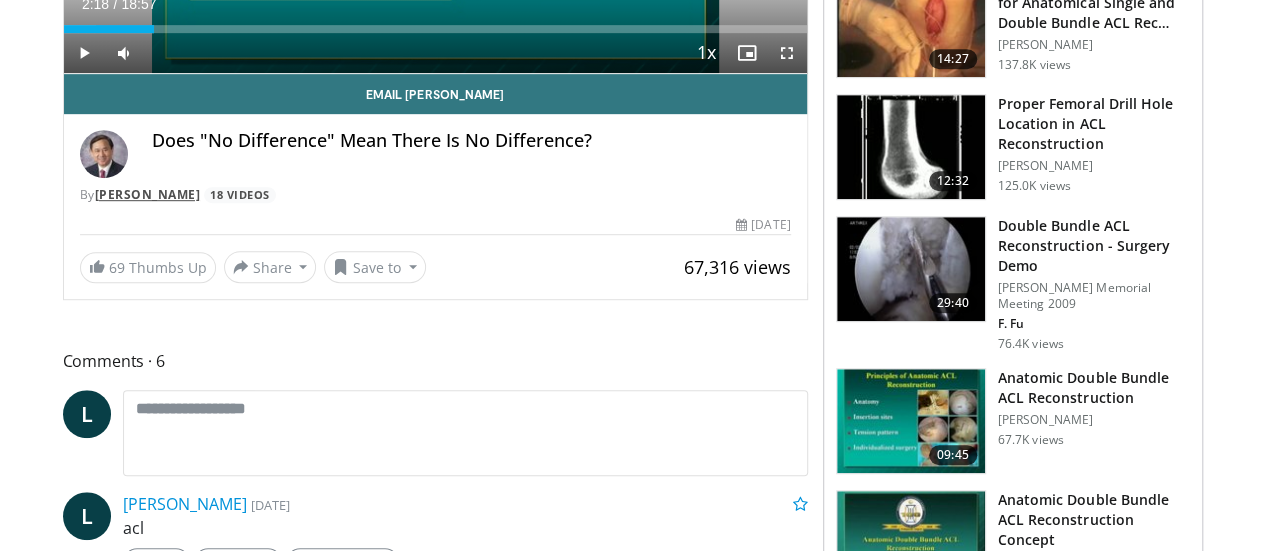 click on "[PERSON_NAME]" at bounding box center (148, 194) 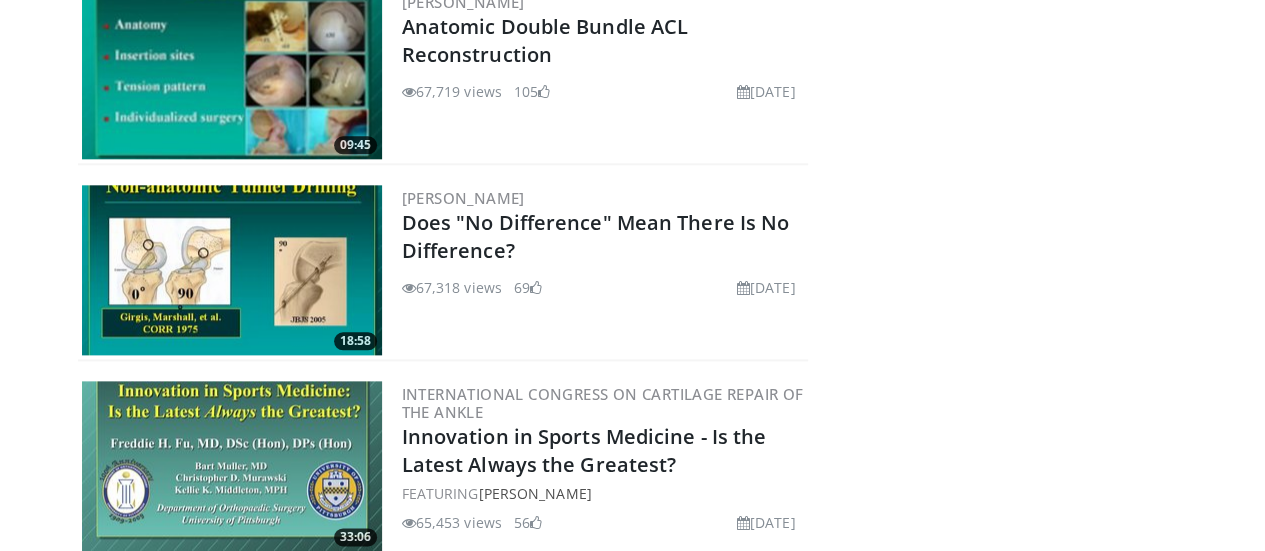 scroll, scrollTop: 1100, scrollLeft: 0, axis: vertical 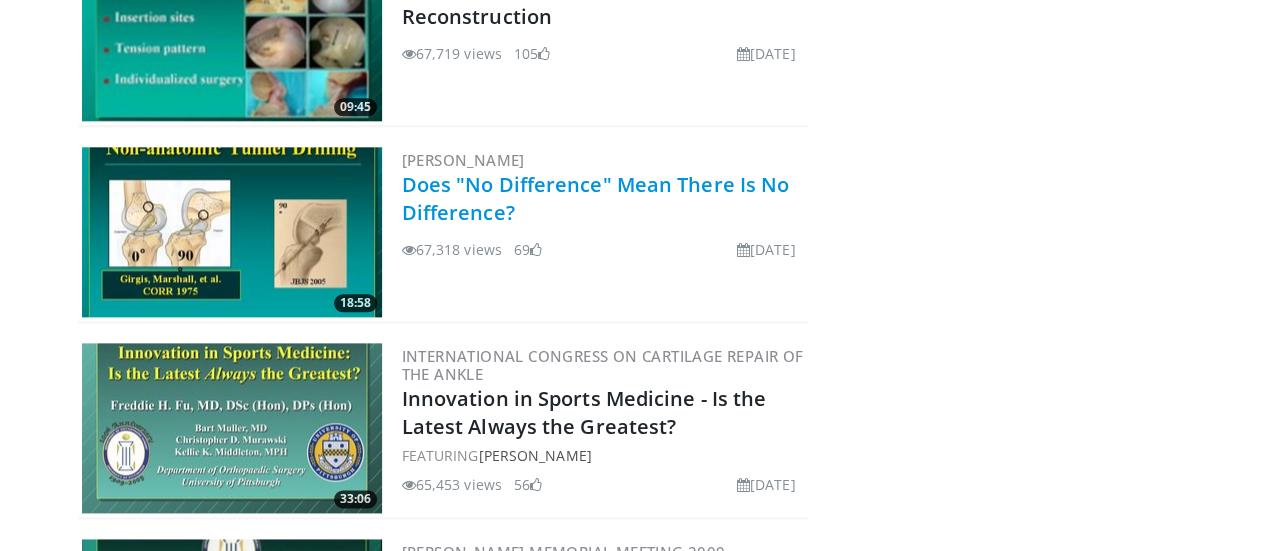 click on "Does "No Difference" Mean There Is No Difference?" at bounding box center [596, 198] 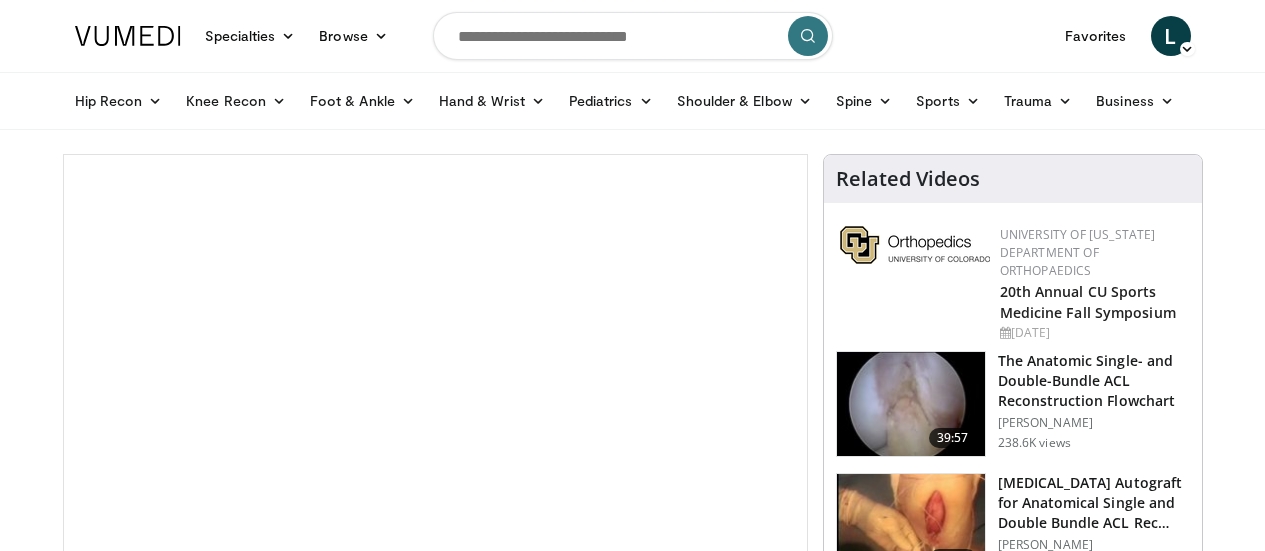 scroll, scrollTop: 0, scrollLeft: 0, axis: both 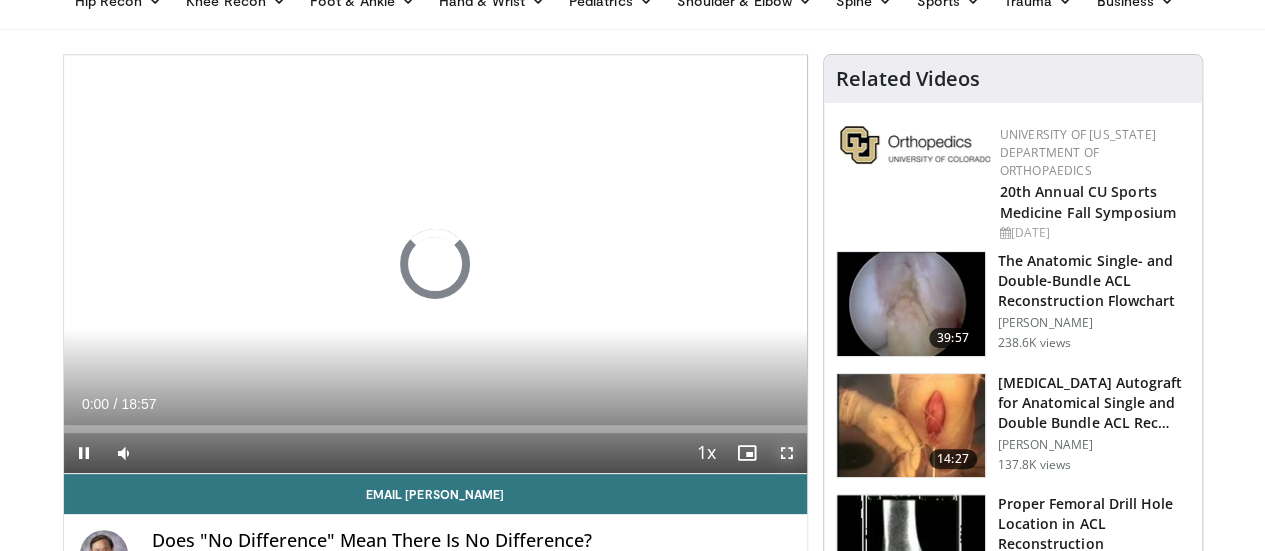 click at bounding box center (787, 453) 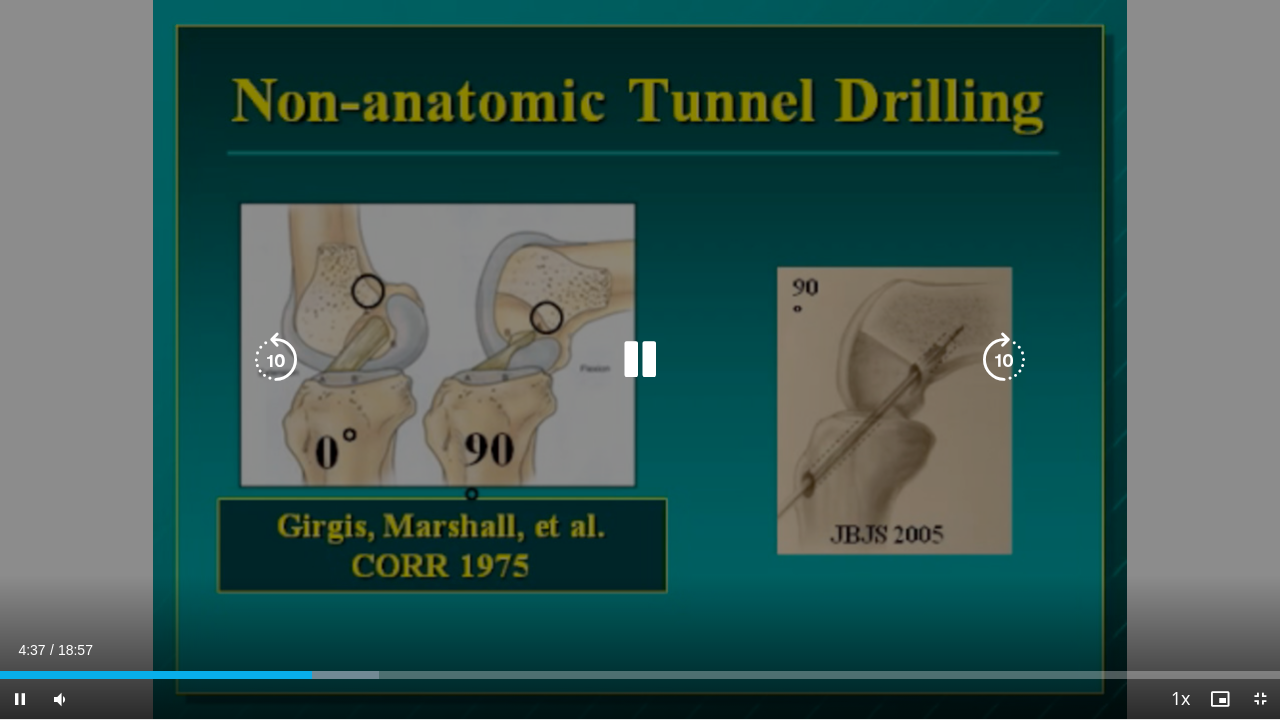 click at bounding box center (640, 360) 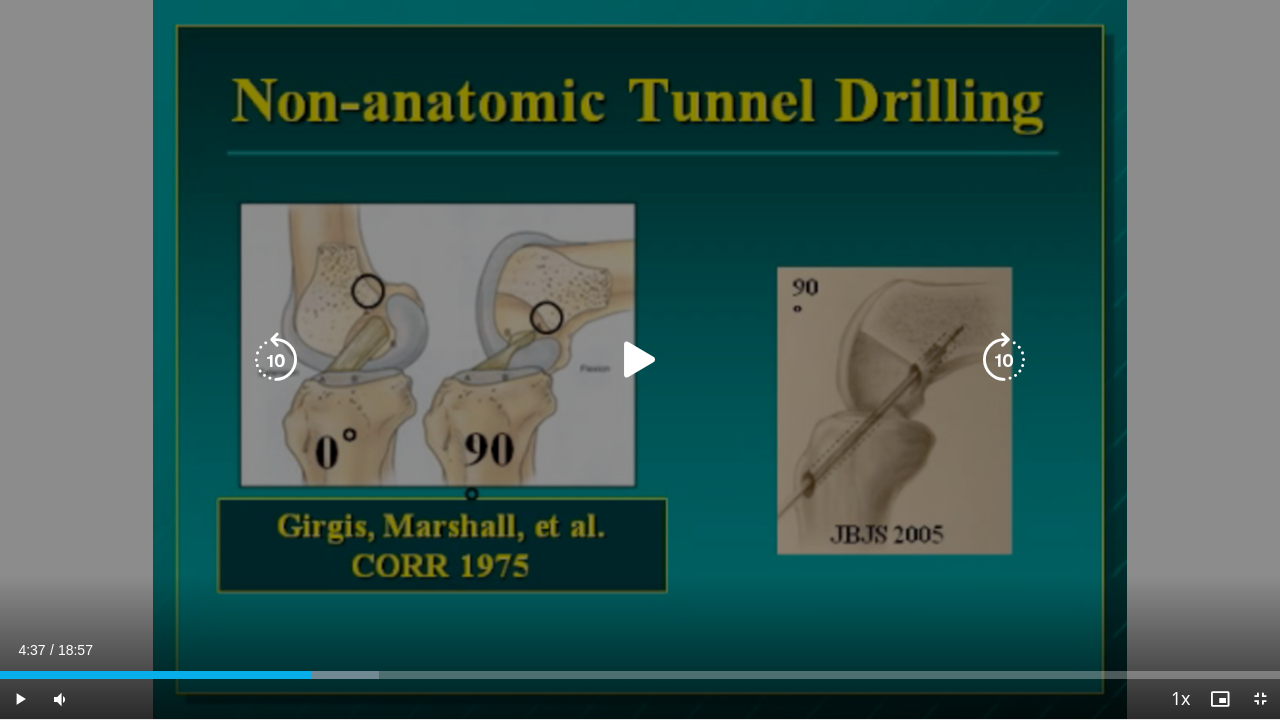 click at bounding box center (640, 360) 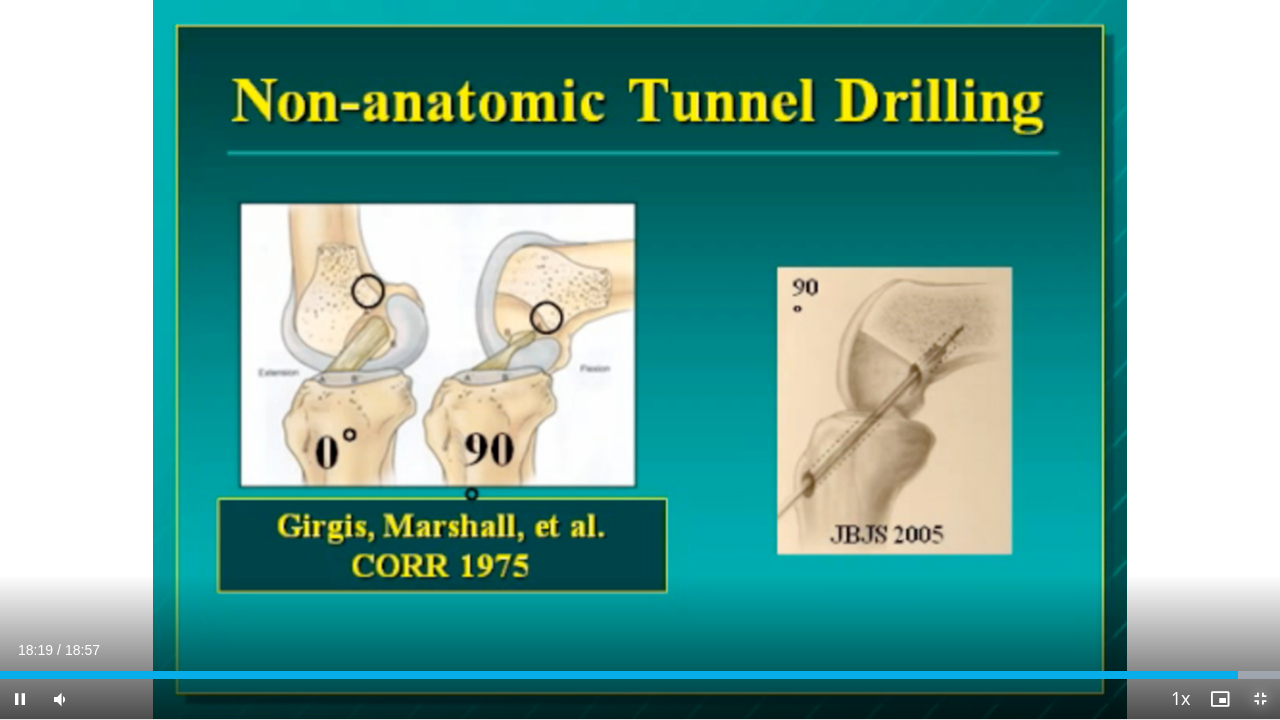 click at bounding box center [1260, 699] 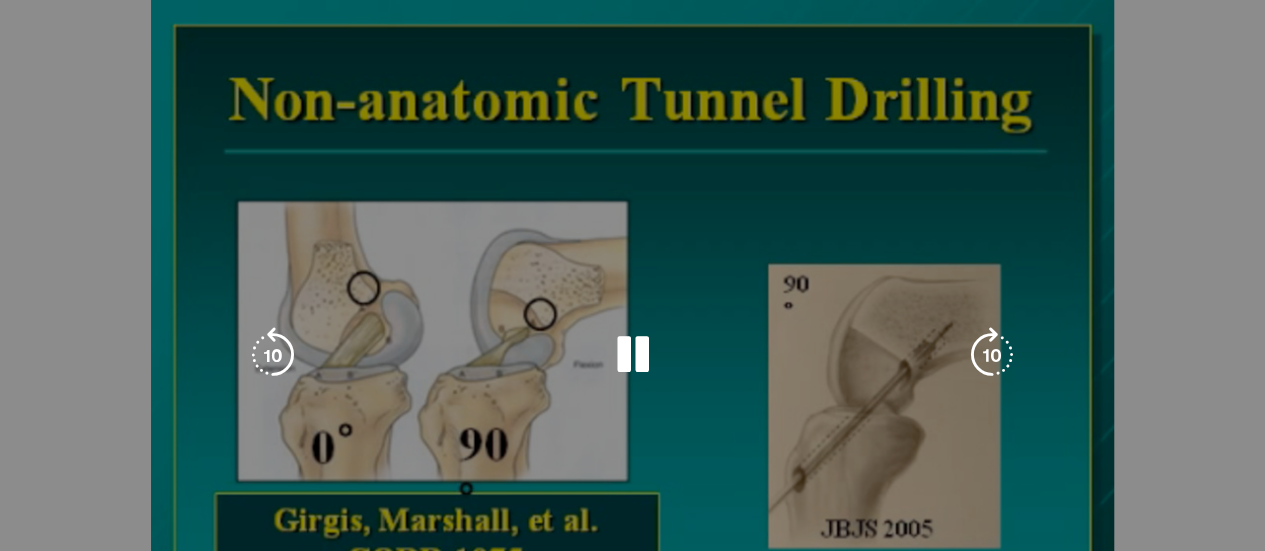 scroll, scrollTop: 0, scrollLeft: 0, axis: both 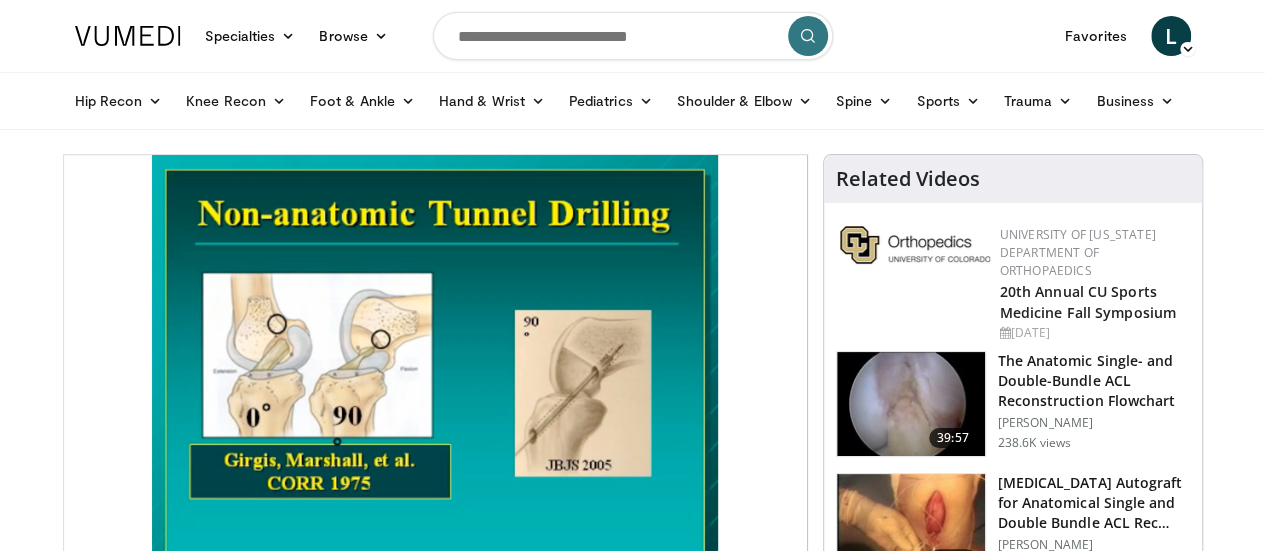 click at bounding box center [633, 36] 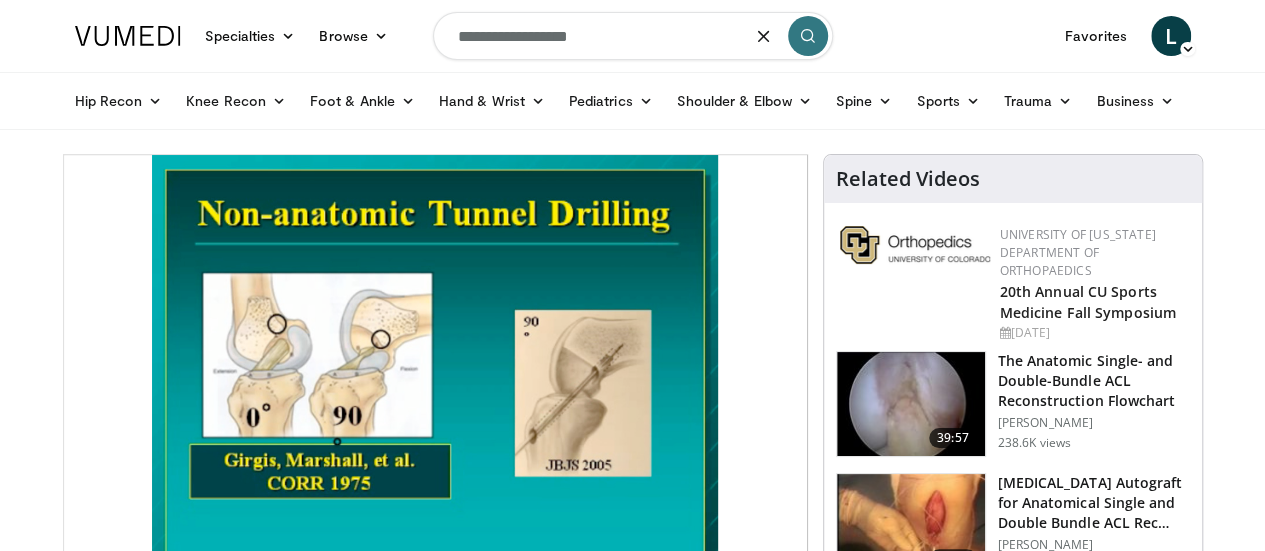 type on "**********" 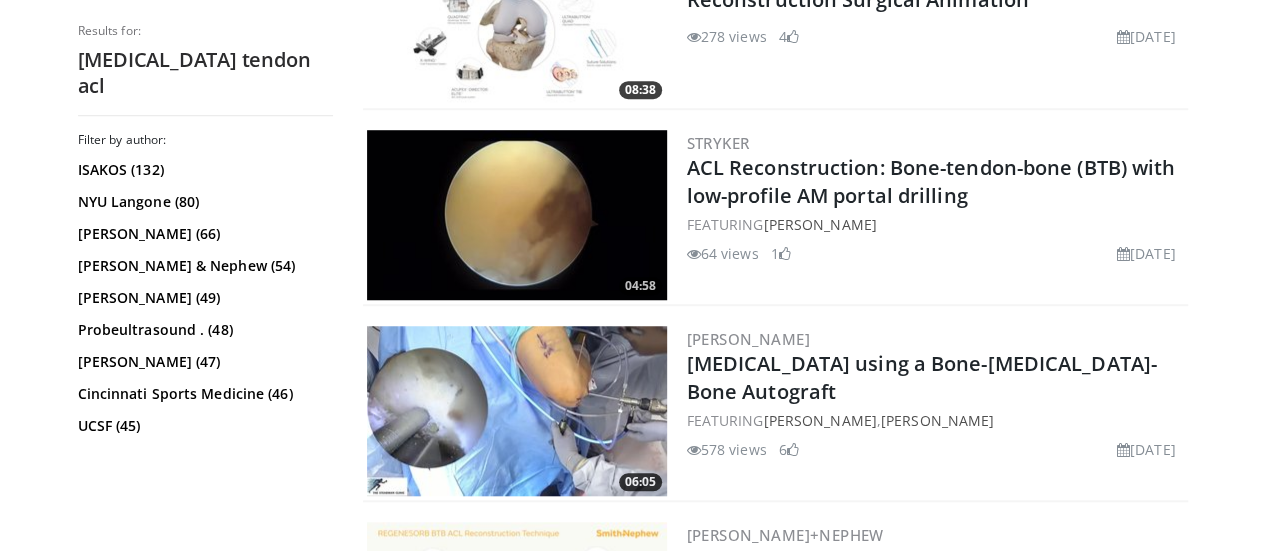 scroll, scrollTop: 800, scrollLeft: 0, axis: vertical 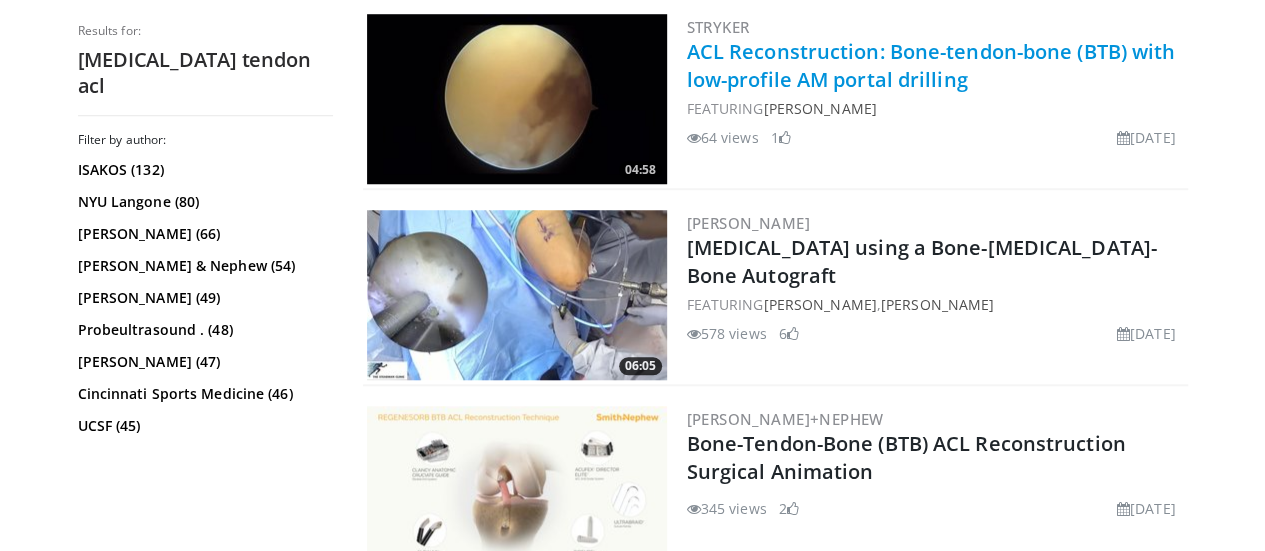 click on "ACL Reconstruction: Bone-tendon-bone (BTB) with low-profile AM portal drilling" at bounding box center [931, 65] 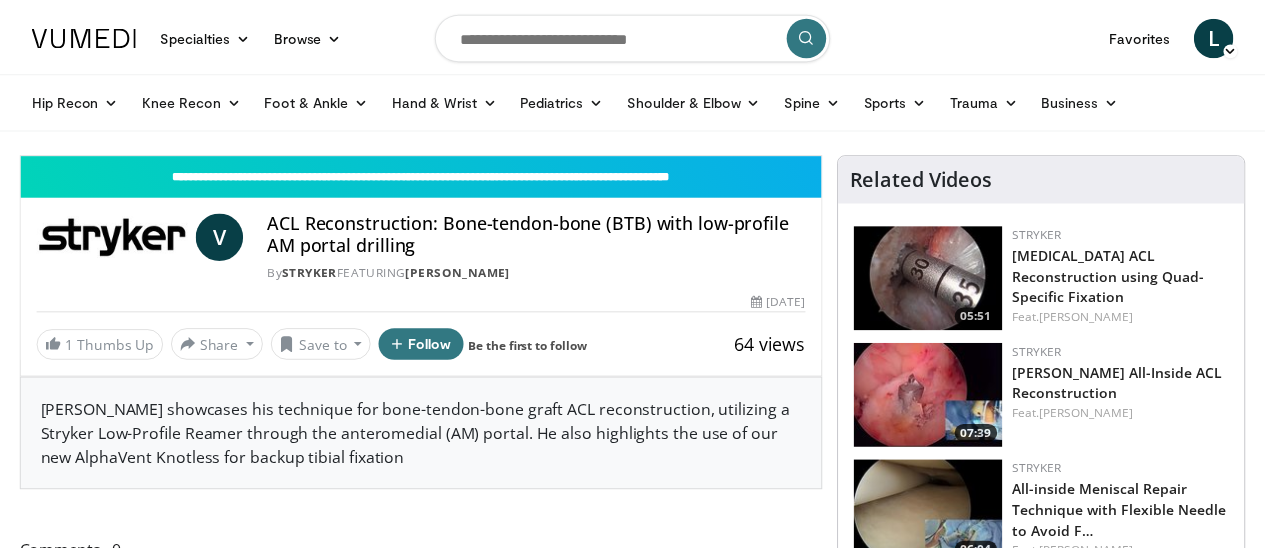 scroll, scrollTop: 0, scrollLeft: 0, axis: both 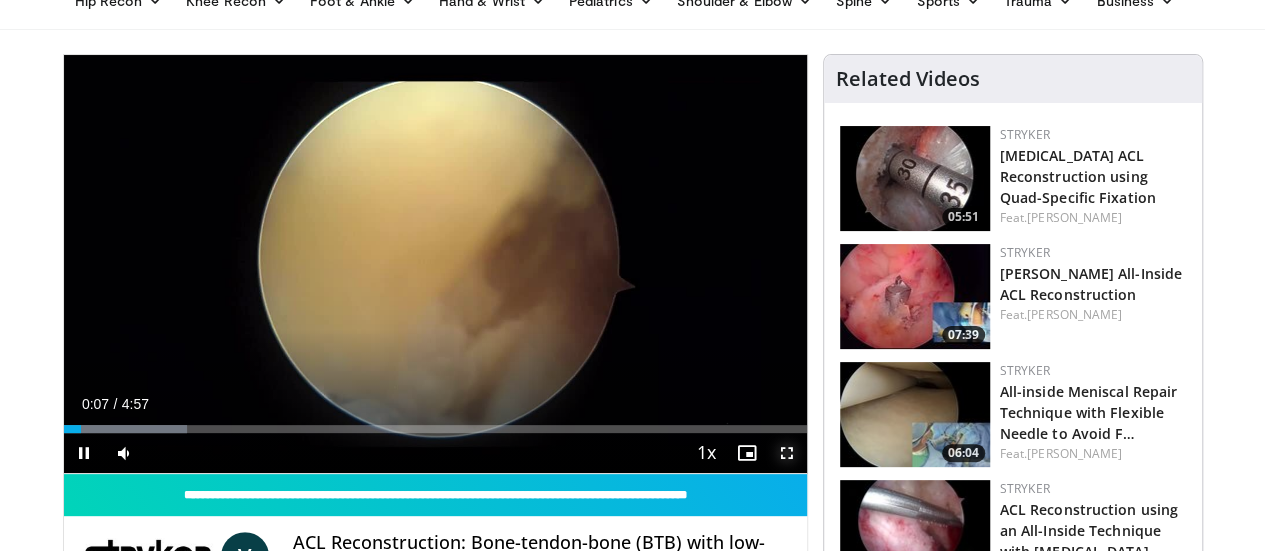 click at bounding box center (787, 453) 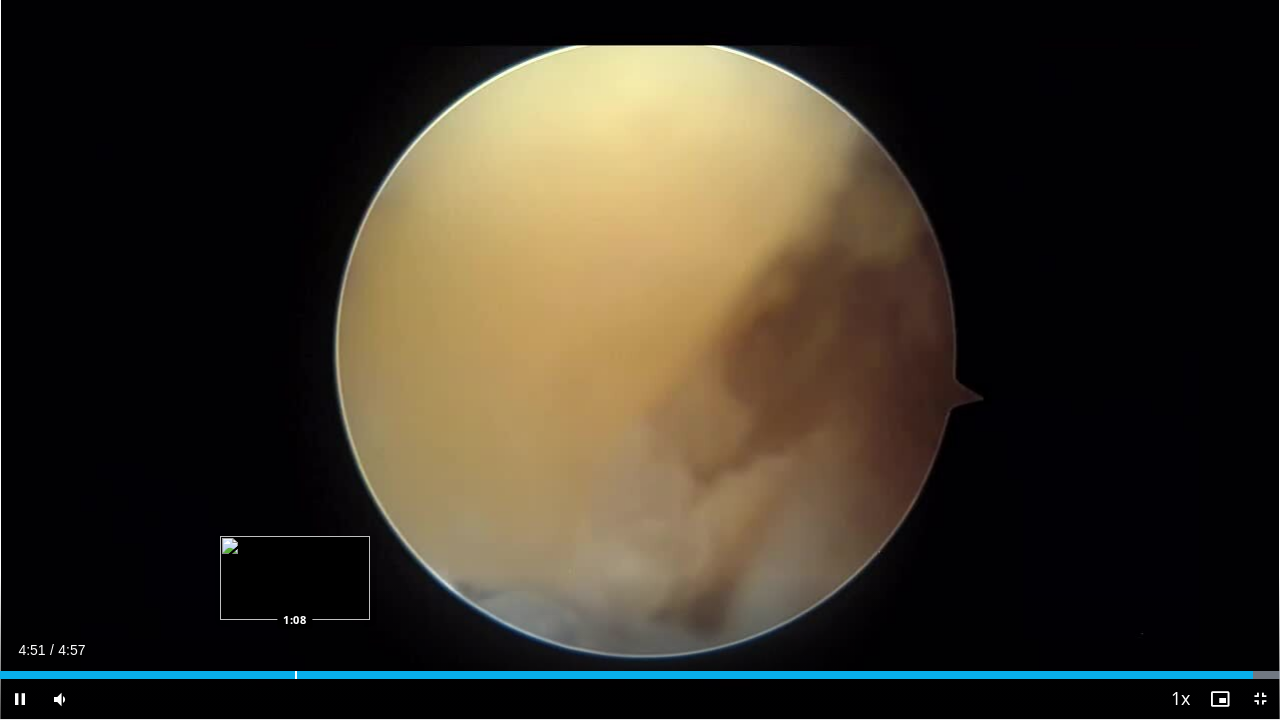 click at bounding box center (296, 675) 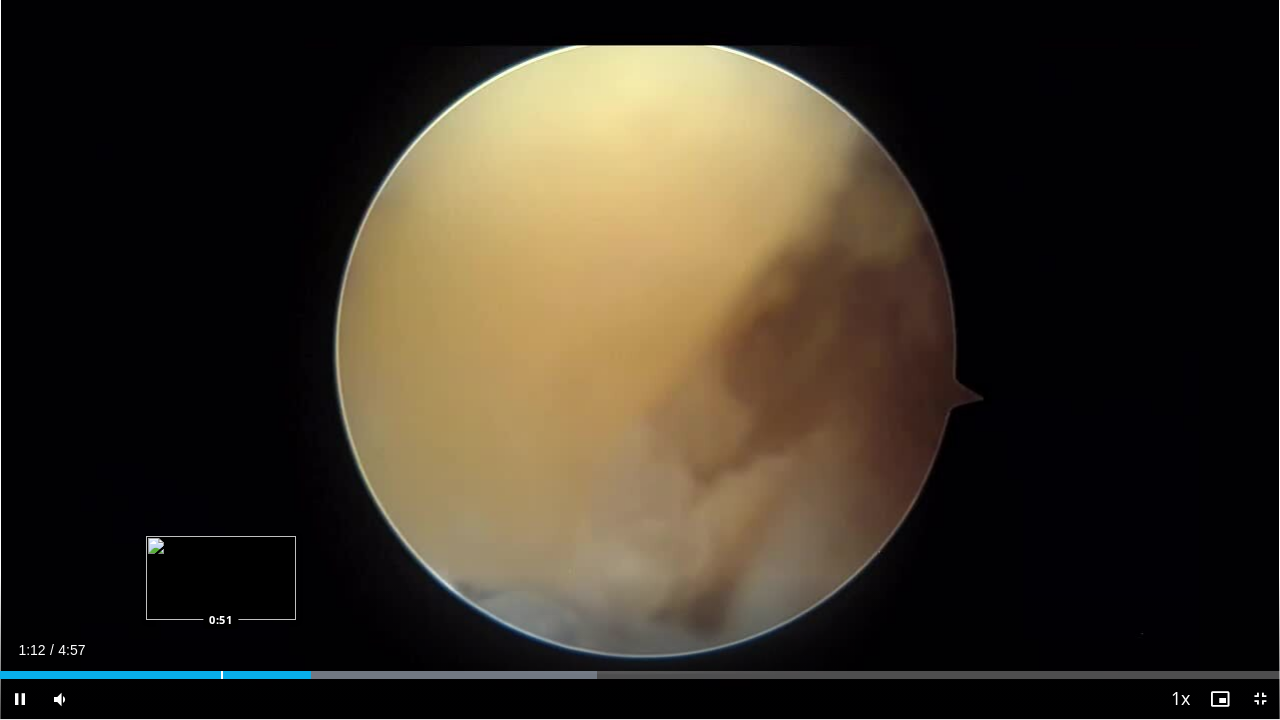click on "Loaded :  46.63% 1:12 0:51" at bounding box center (640, 669) 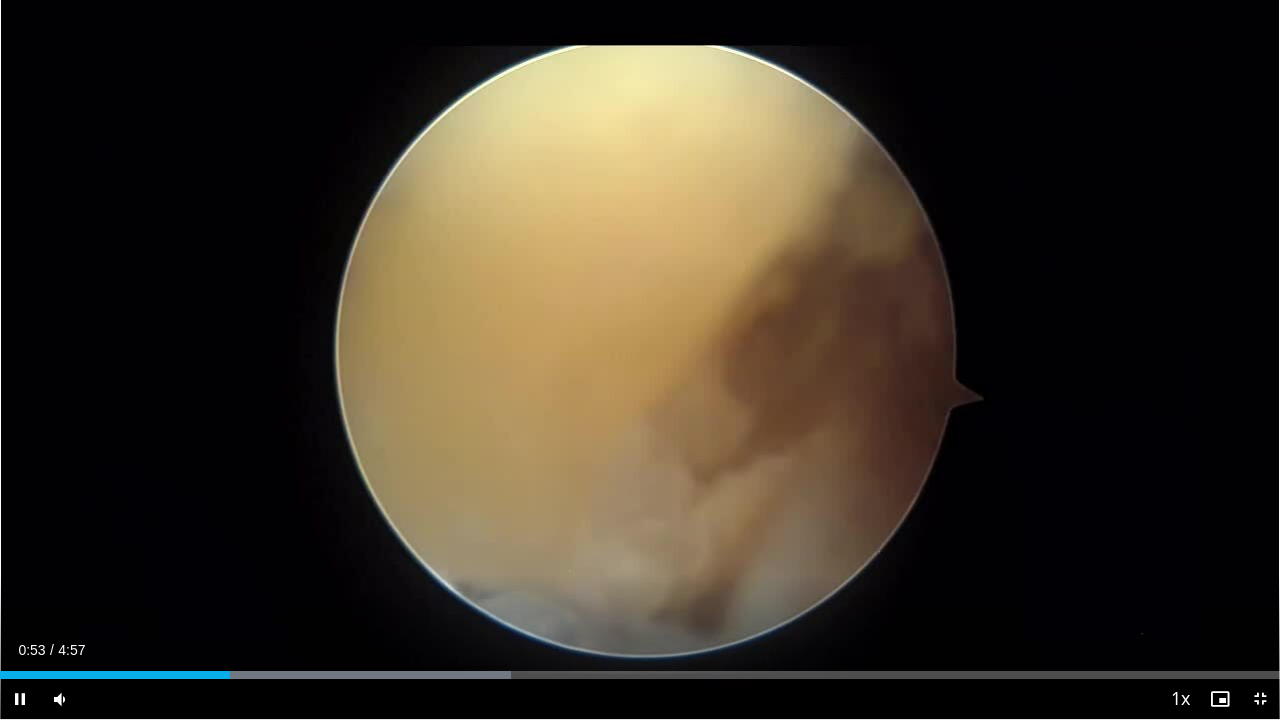 click on "Current Time  0:53 / Duration  4:57 Pause Skip Backward Skip Forward Mute Loaded :  39.96% 0:53 1:01 Stream Type  LIVE Seek to live, currently behind live LIVE   1x Playback Rate 0.5x 0.75x 1x , selected 1.25x 1.5x 1.75x 2x Chapters Chapters Descriptions descriptions off , selected Captions captions settings , opens captions settings dialog captions off , selected Audio Track en (Main) , selected Exit Fullscreen Enable picture-in-picture mode" at bounding box center (640, 699) 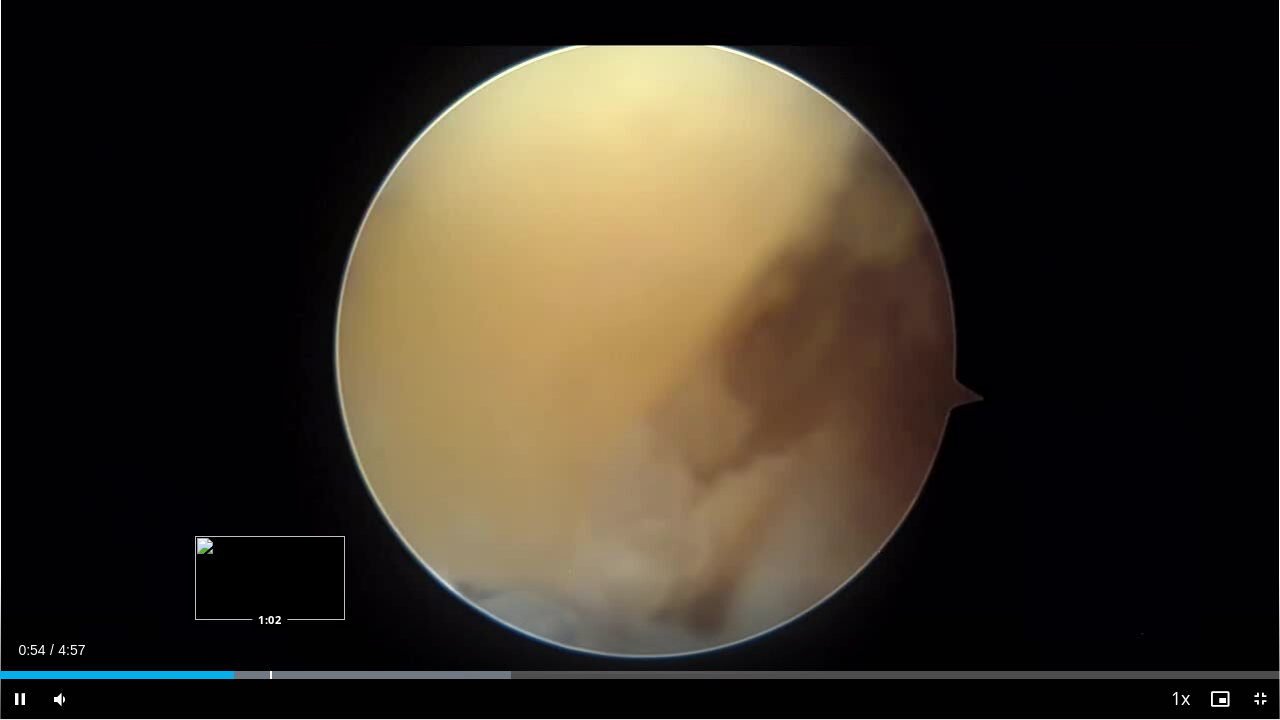 click at bounding box center [271, 675] 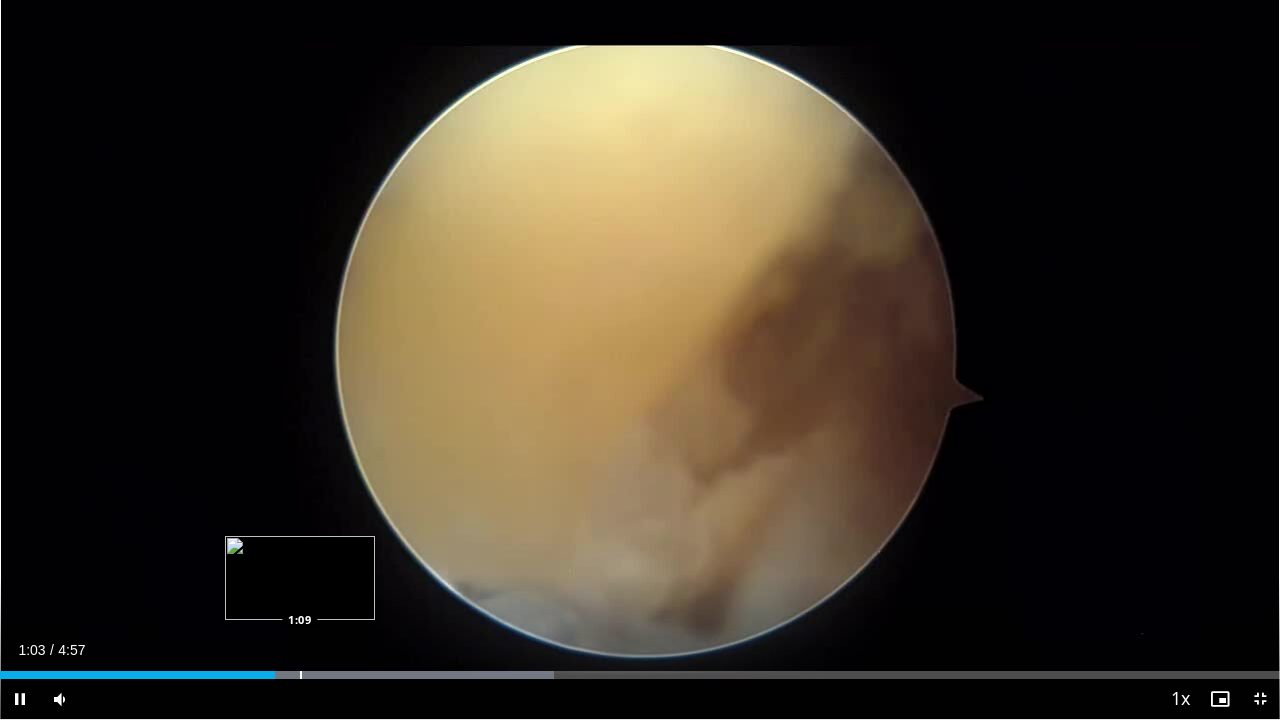 click at bounding box center (301, 675) 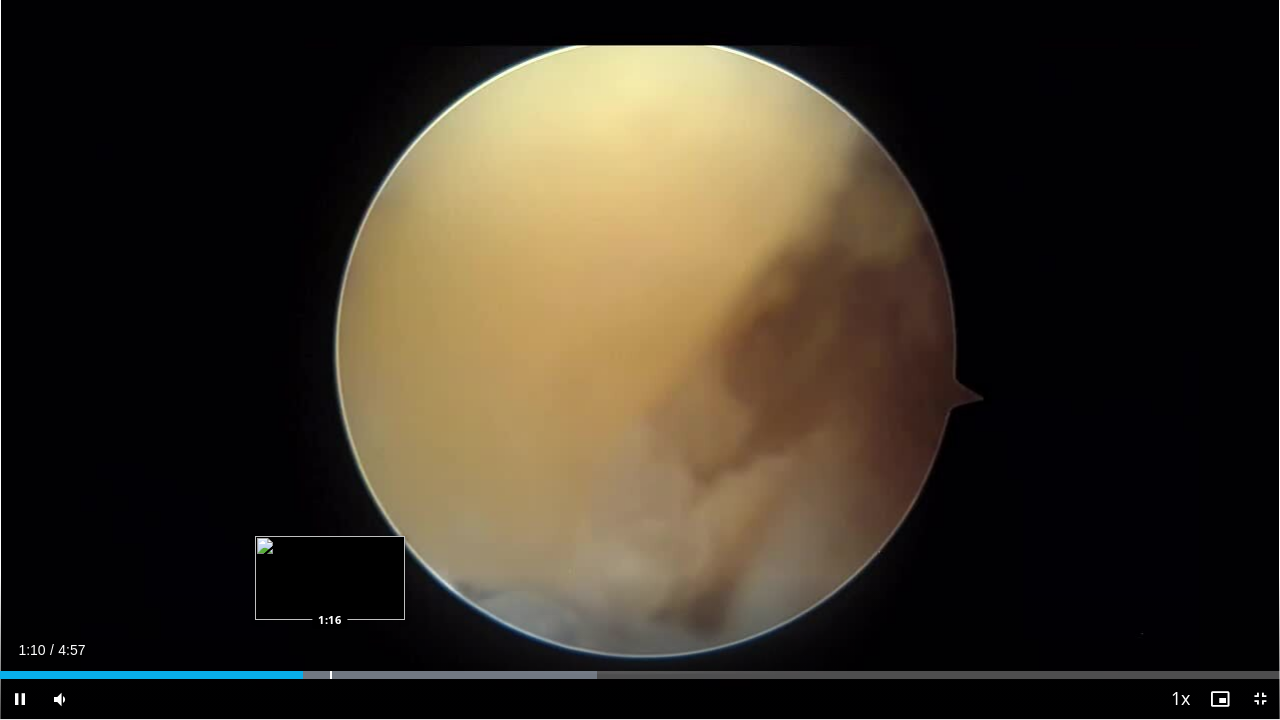 click at bounding box center (331, 675) 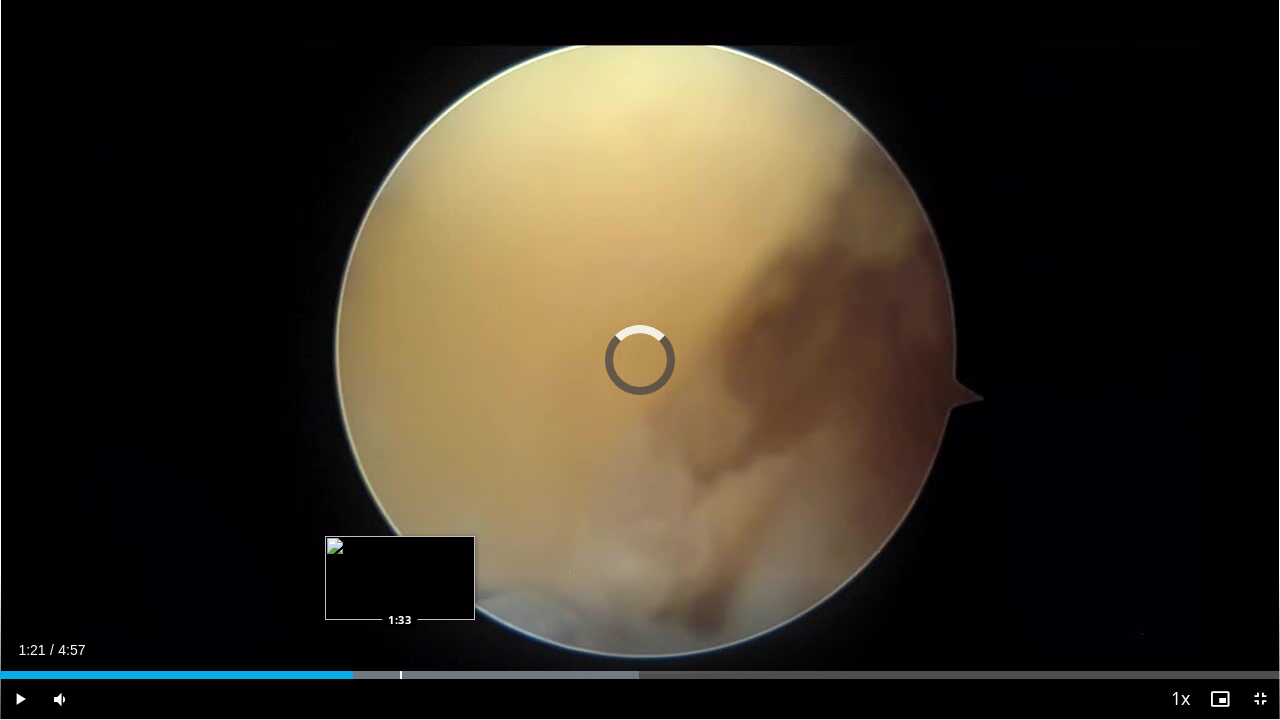 click on "Loaded :  49.96% 1:22 1:33" at bounding box center (640, 675) 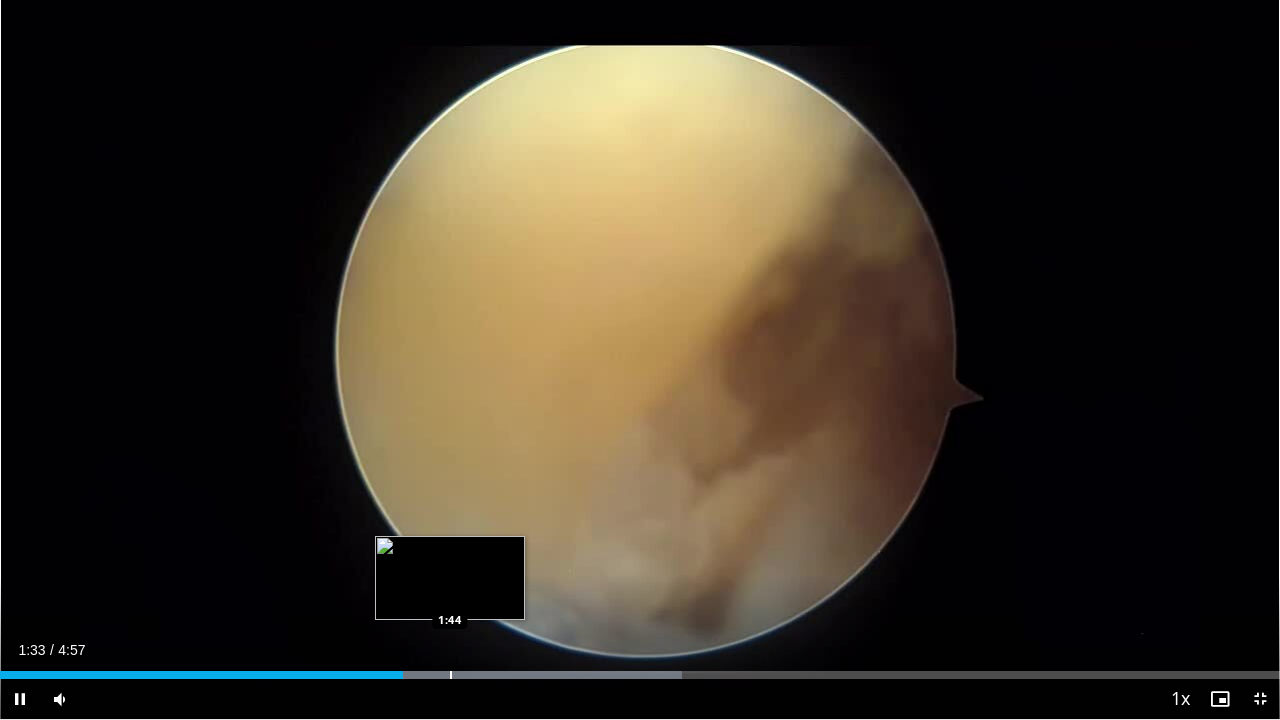click at bounding box center [478, 675] 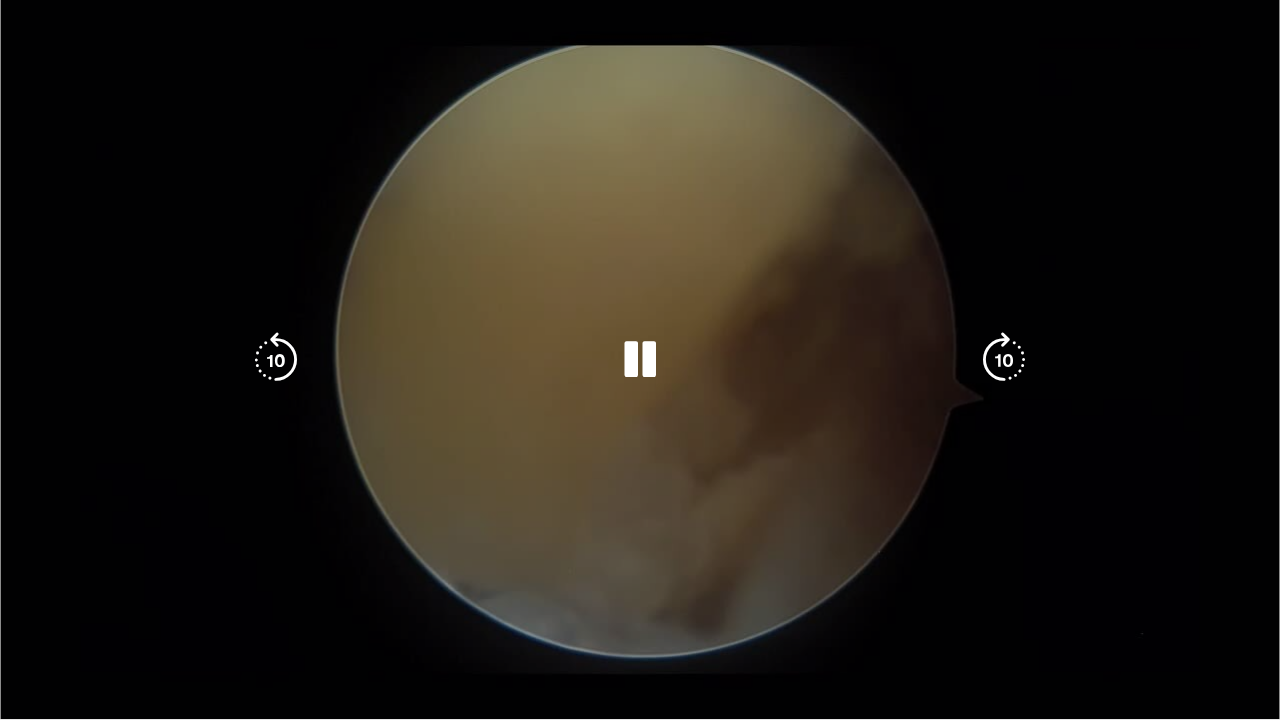 click on "10 seconds
Tap to unmute" at bounding box center [640, 359] 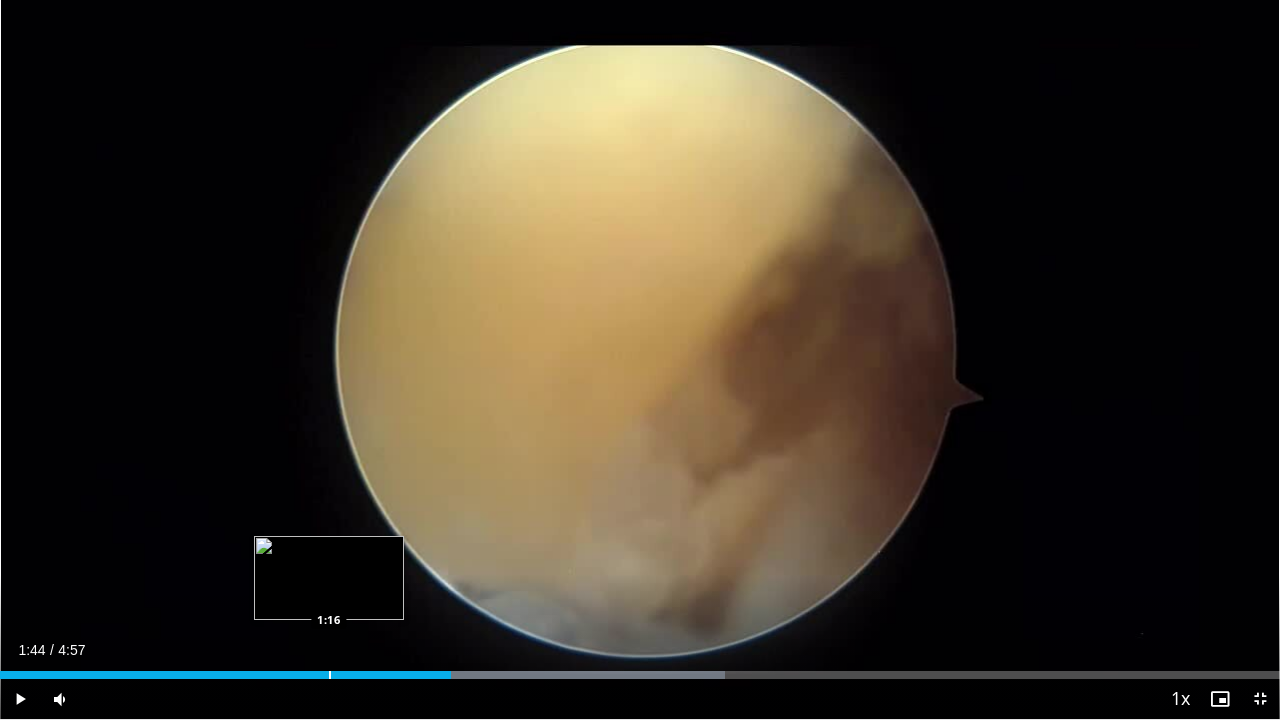 click at bounding box center [330, 675] 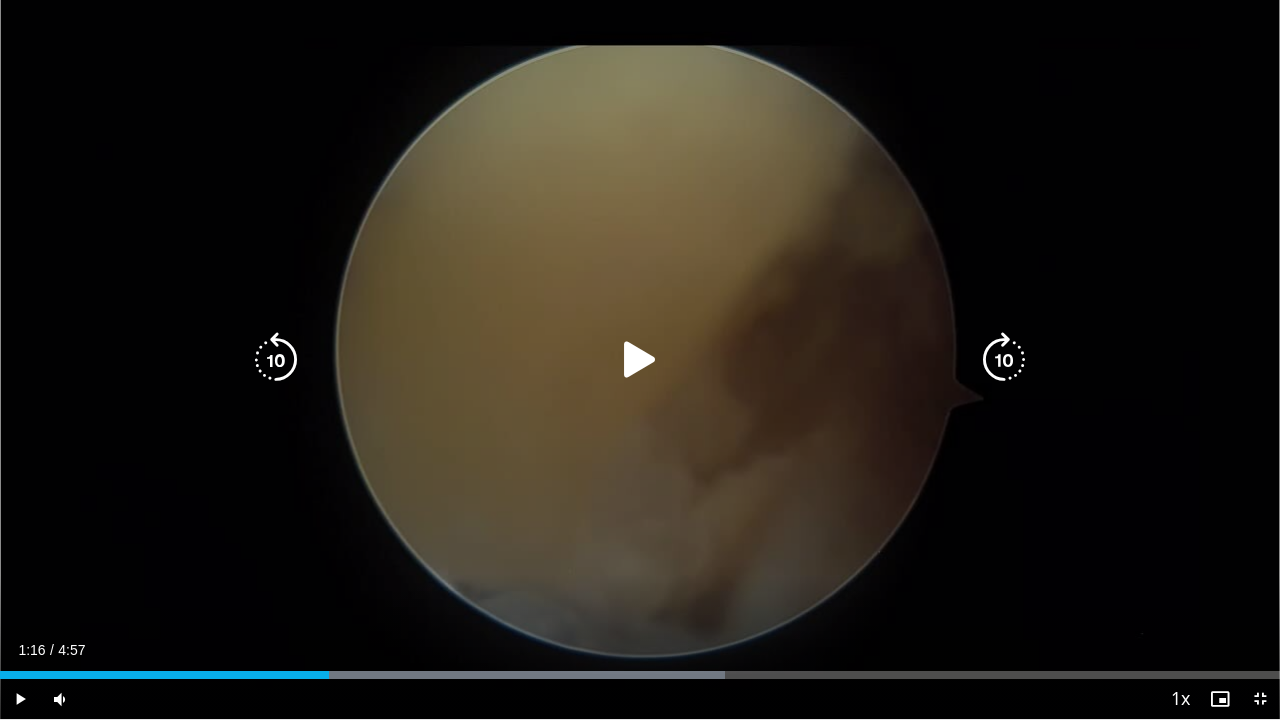 click at bounding box center (640, 360) 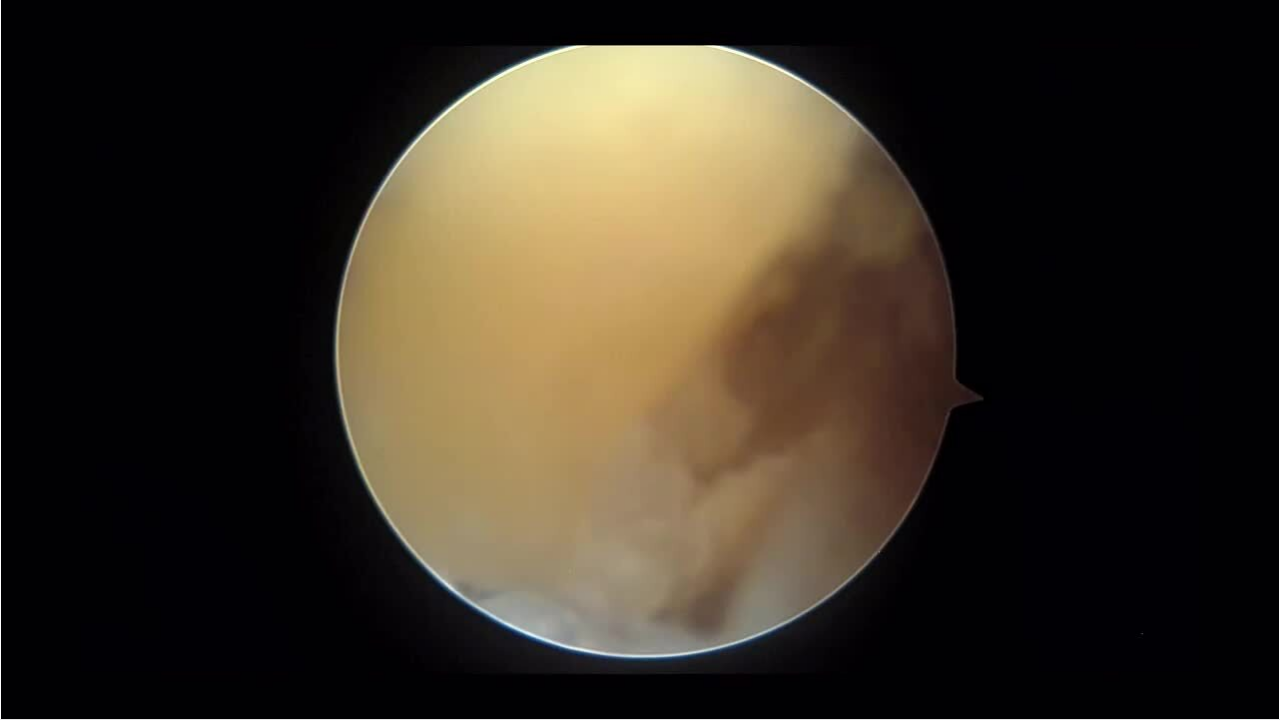 type 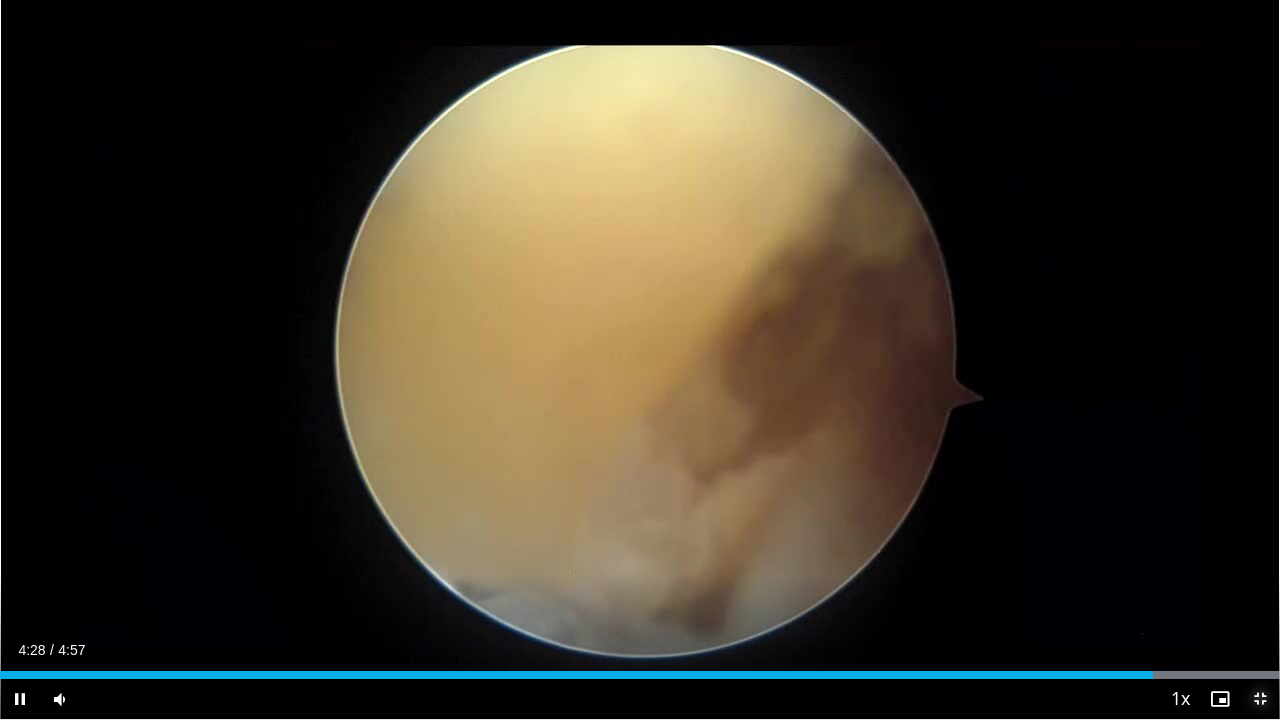 click at bounding box center (1260, 699) 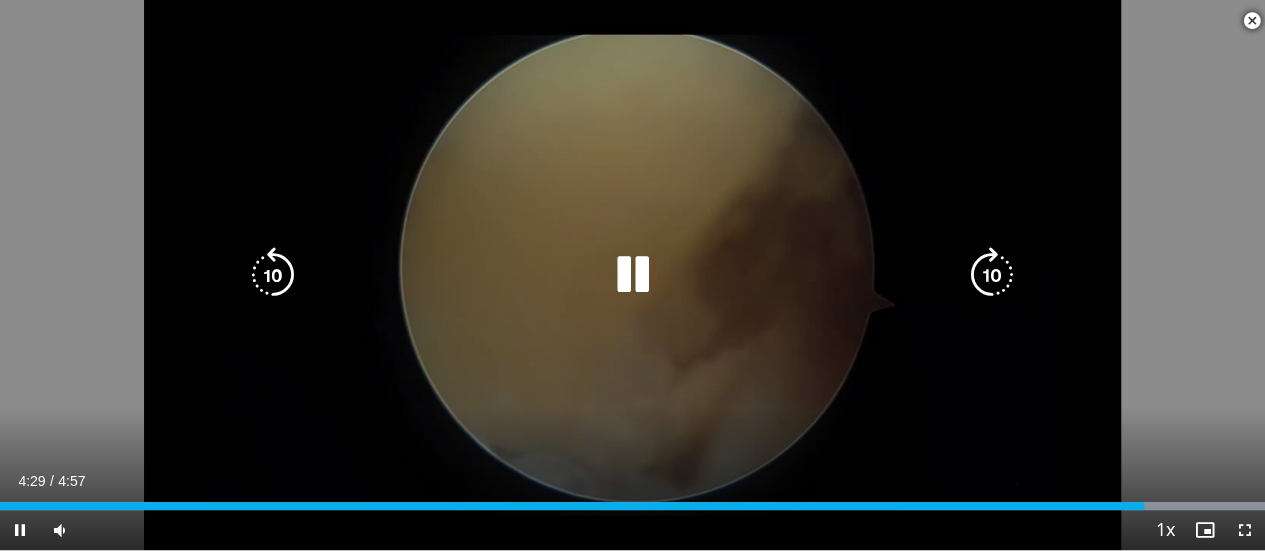 scroll, scrollTop: 300, scrollLeft: 0, axis: vertical 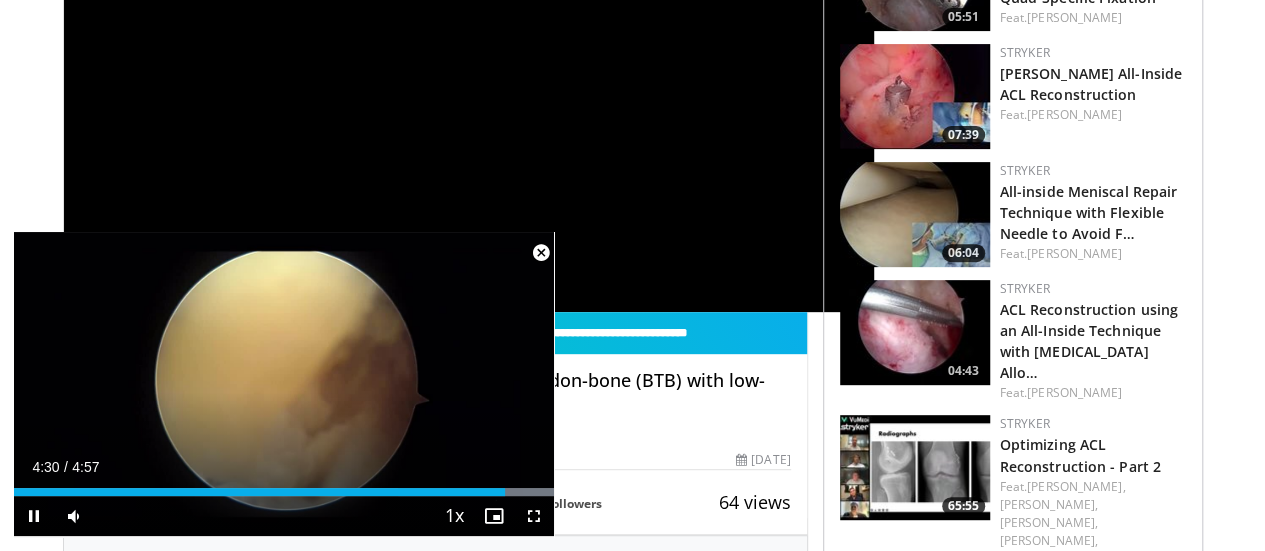 click at bounding box center (541, 253) 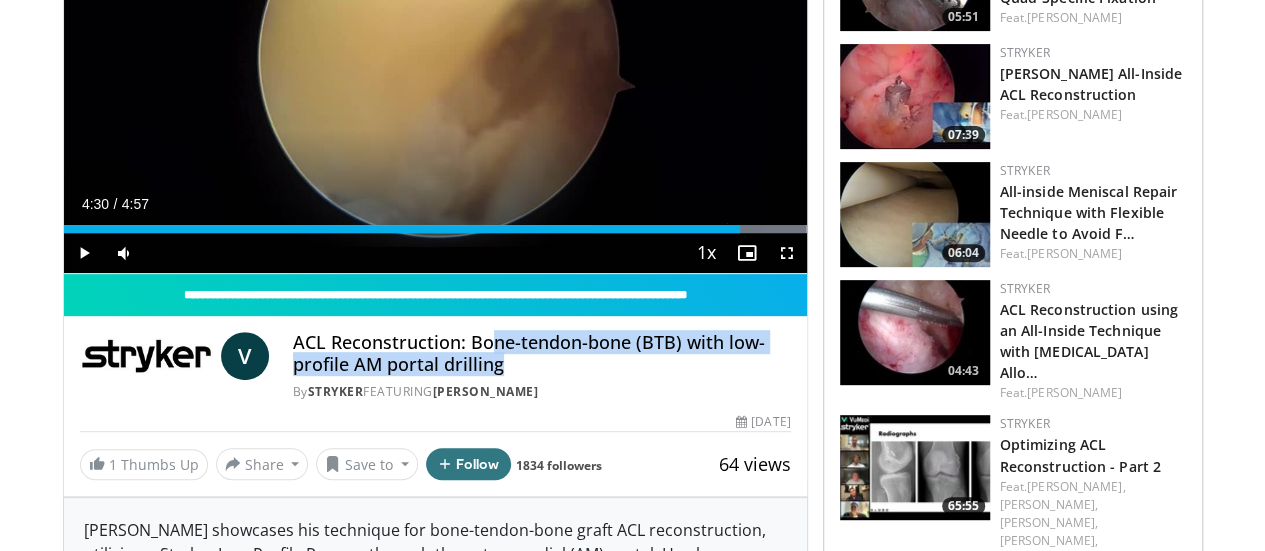 drag, startPoint x: 466, startPoint y: 372, endPoint x: 620, endPoint y: 395, distance: 155.70805 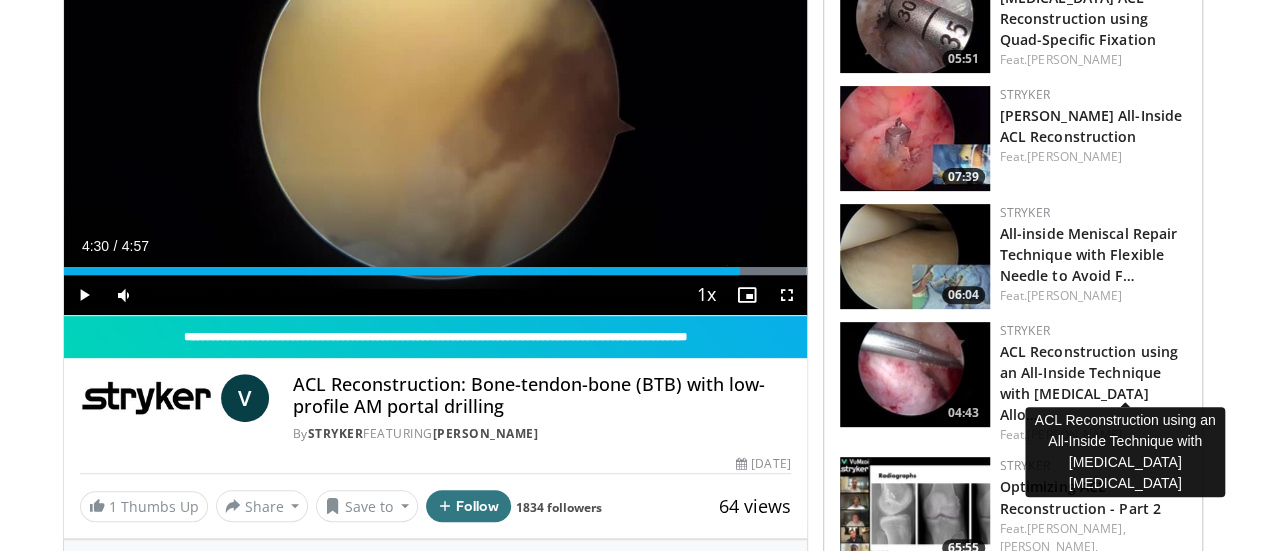 scroll, scrollTop: 300, scrollLeft: 0, axis: vertical 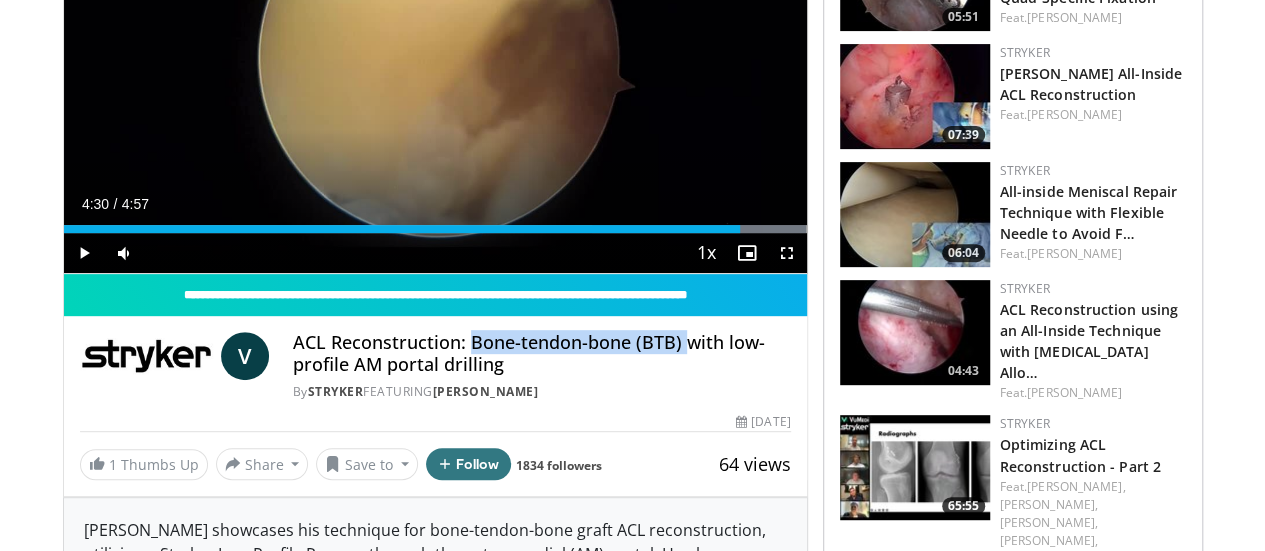 drag, startPoint x: 442, startPoint y: 369, endPoint x: 655, endPoint y: 375, distance: 213.08449 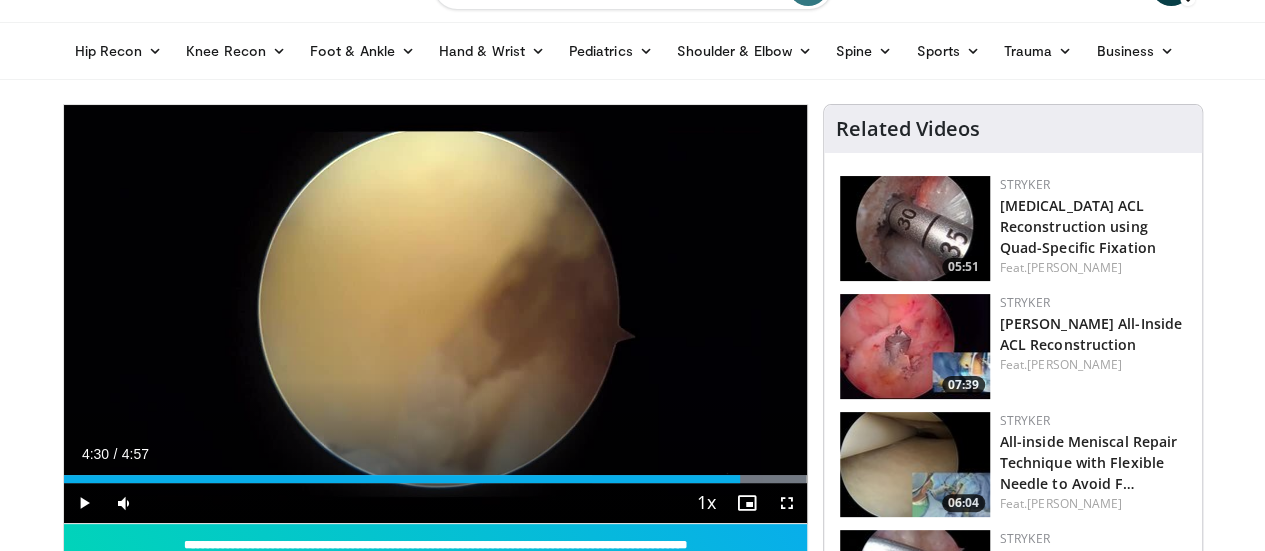 scroll, scrollTop: 0, scrollLeft: 0, axis: both 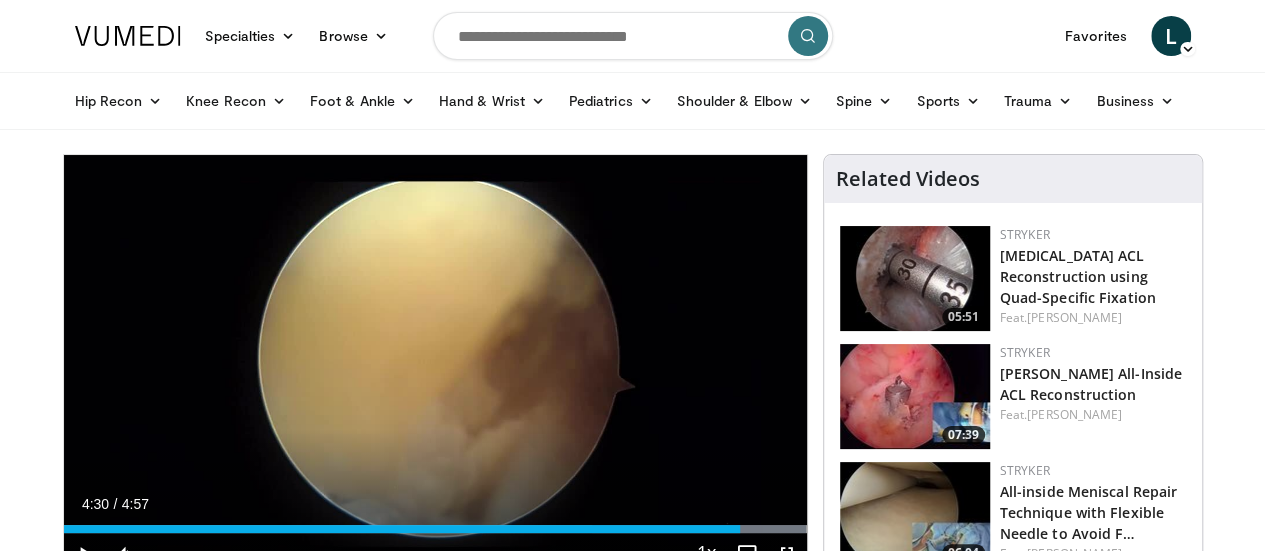 click at bounding box center [633, 36] 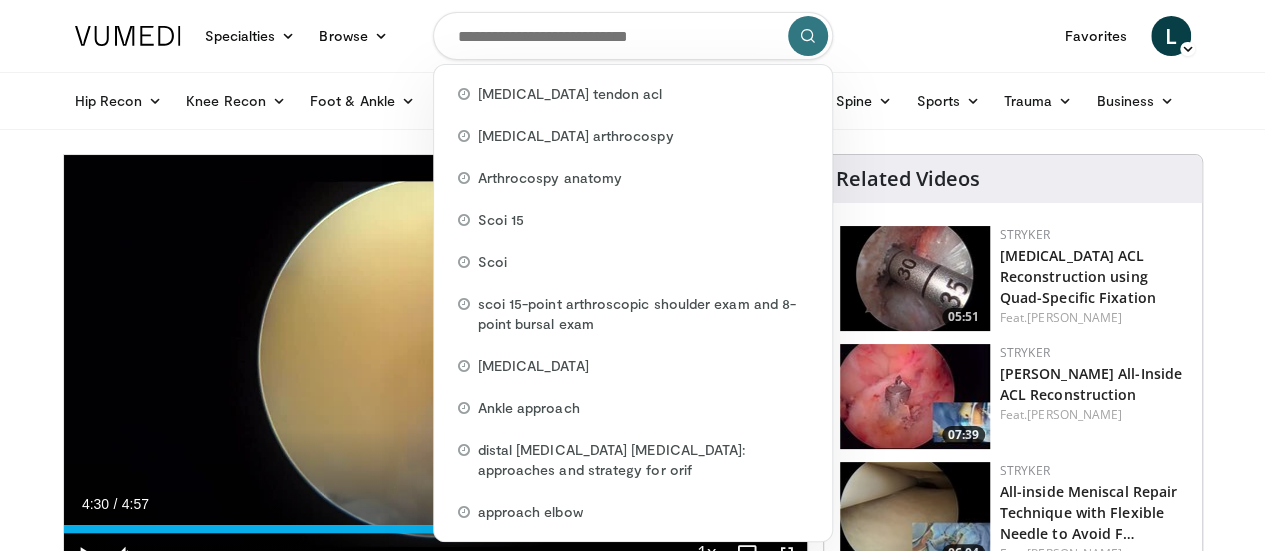 paste on "**********" 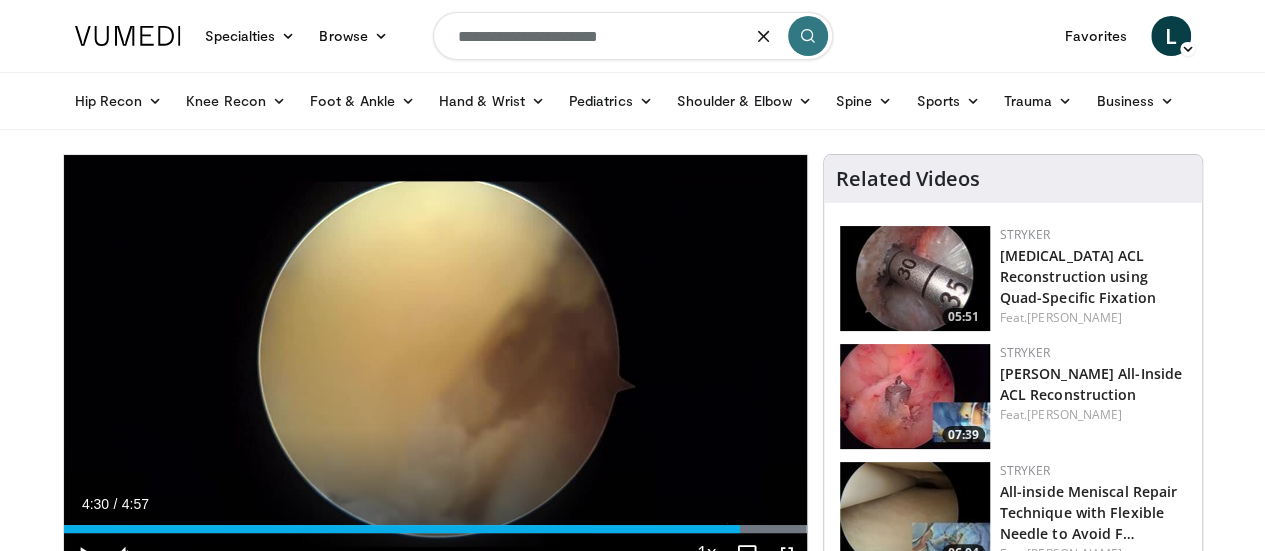 type on "**********" 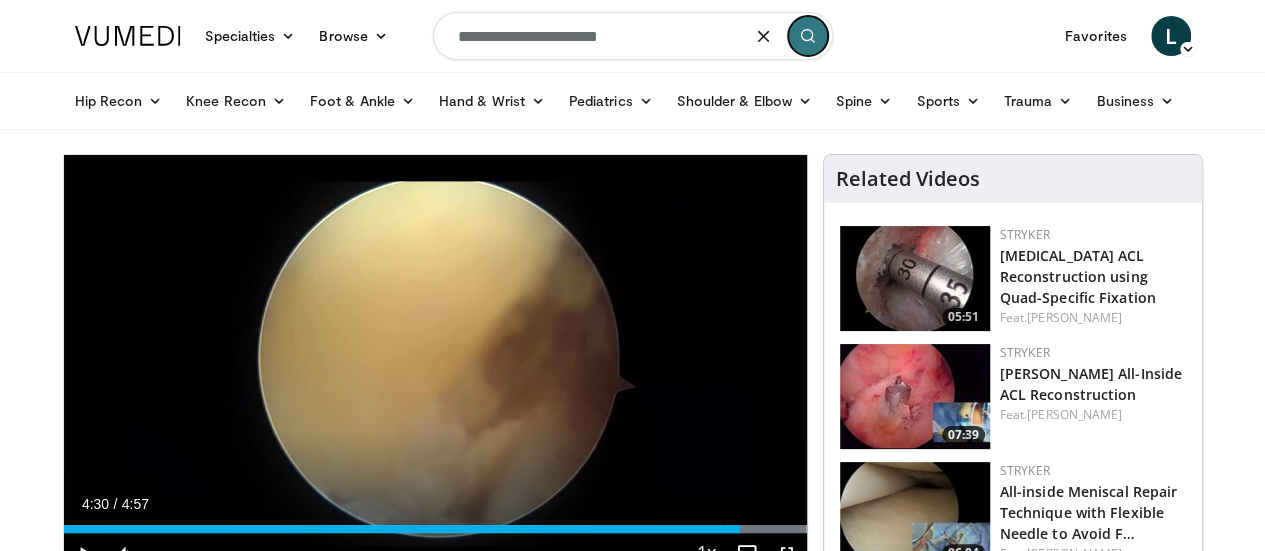 click at bounding box center (808, 36) 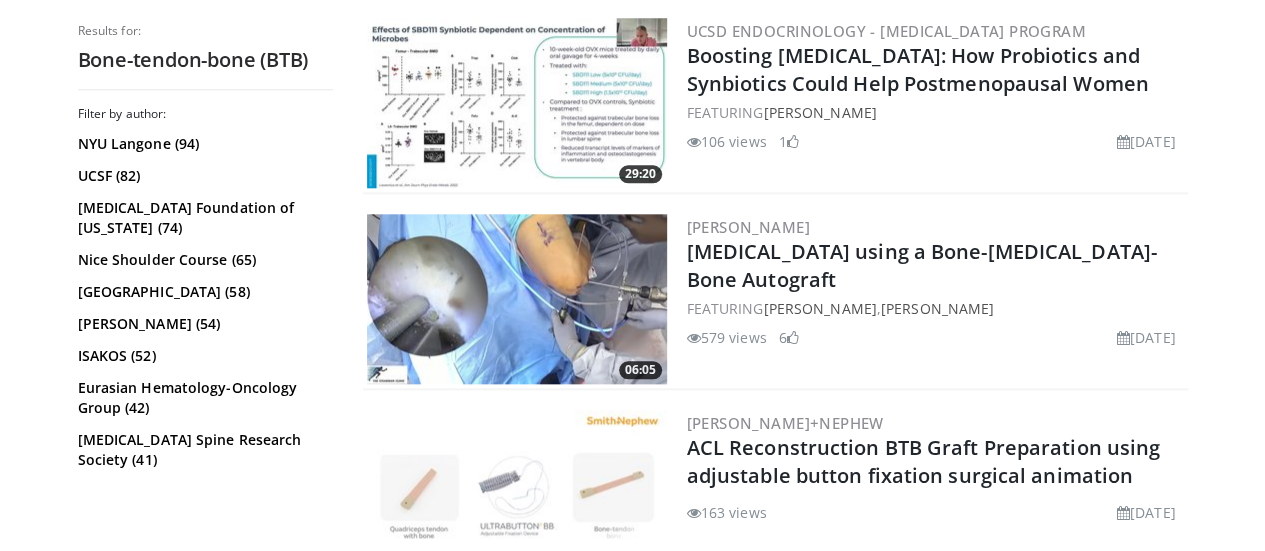 scroll, scrollTop: 1000, scrollLeft: 0, axis: vertical 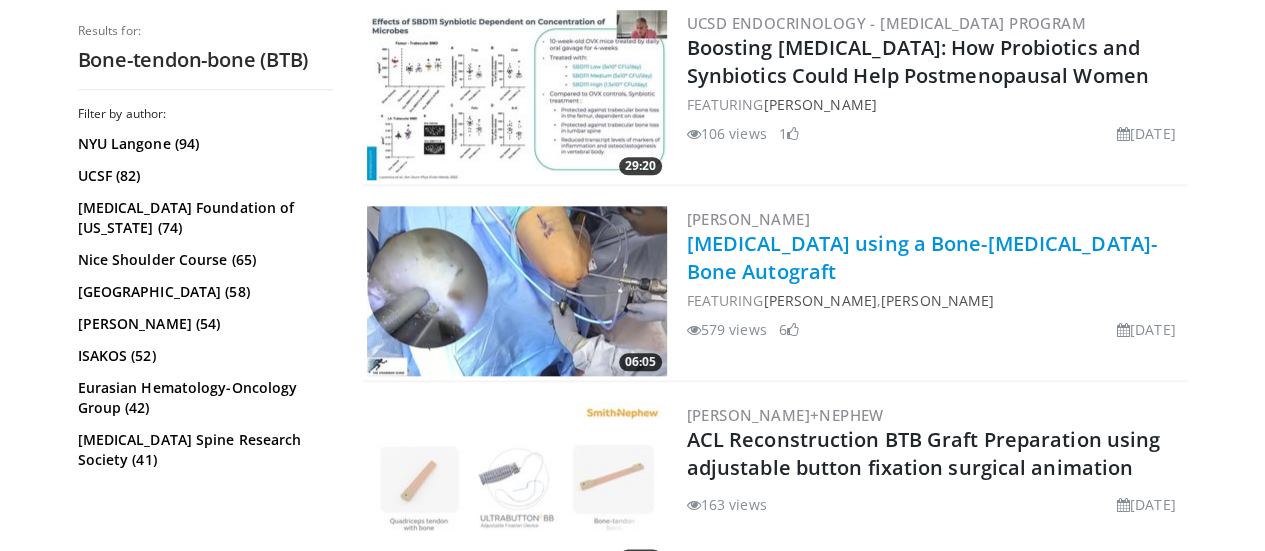 click on "[MEDICAL_DATA] using a Bone-[MEDICAL_DATA]-Bone Autograft" at bounding box center (922, 257) 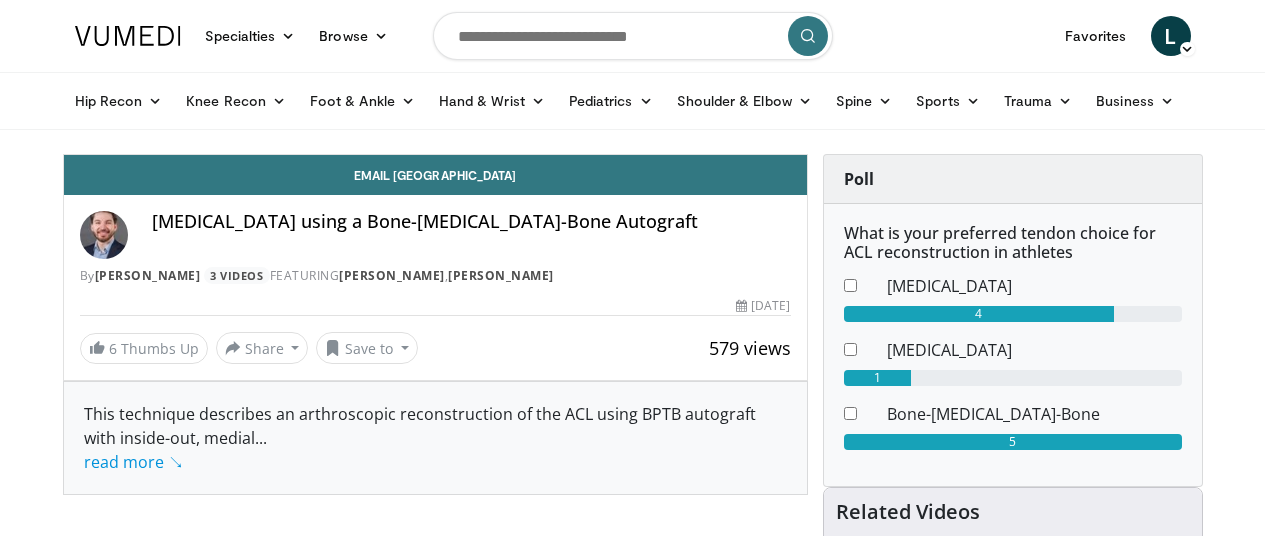 scroll, scrollTop: 0, scrollLeft: 0, axis: both 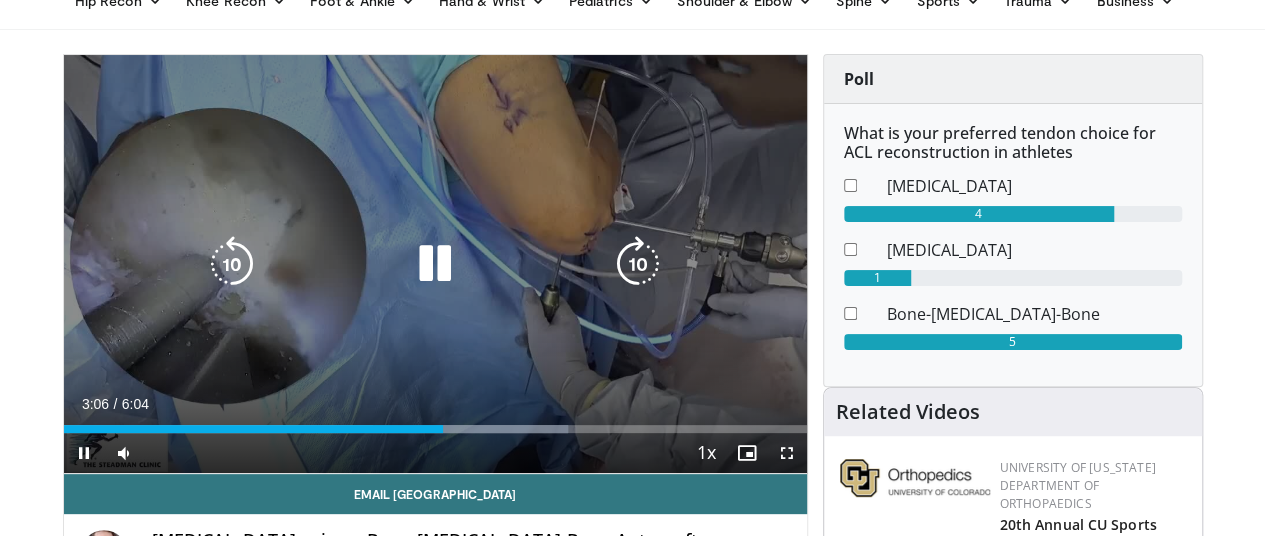 click at bounding box center [435, 264] 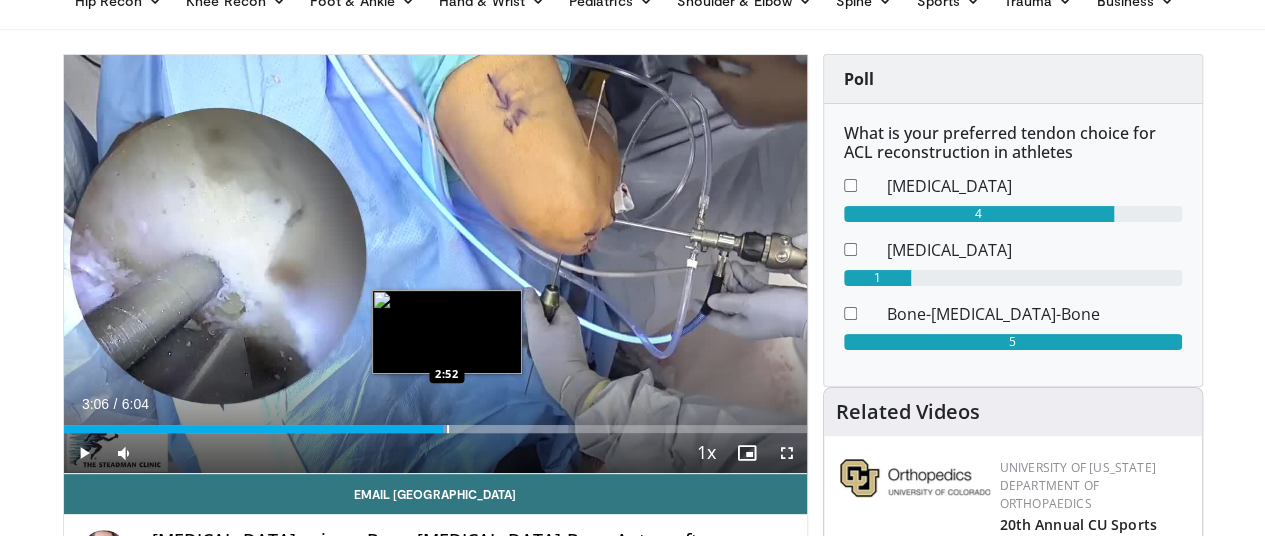 click at bounding box center (448, 429) 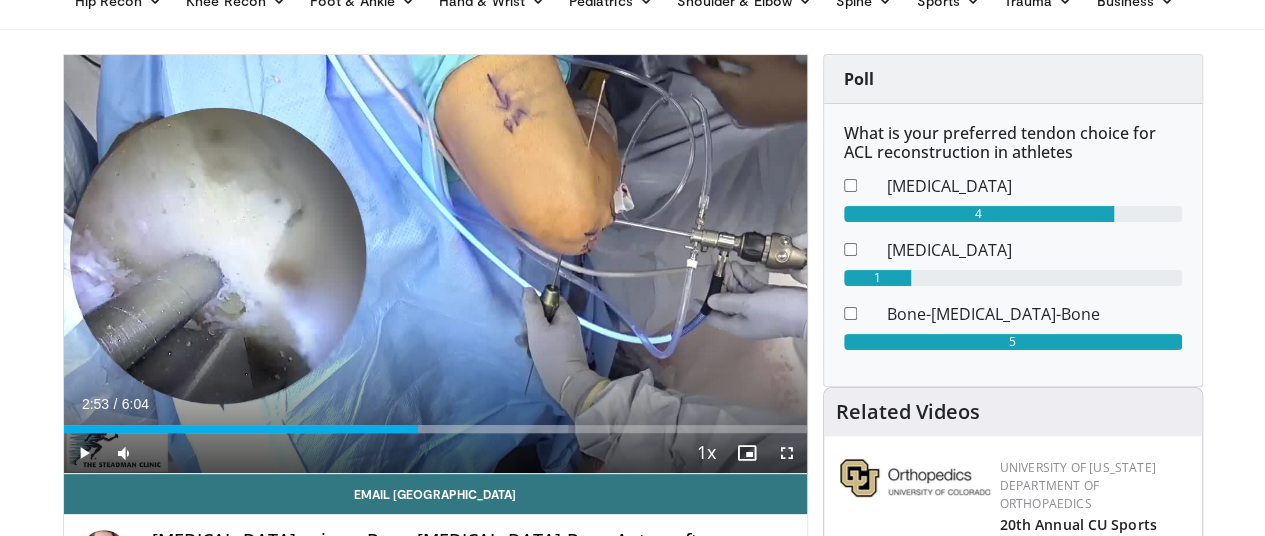 click at bounding box center (429, 429) 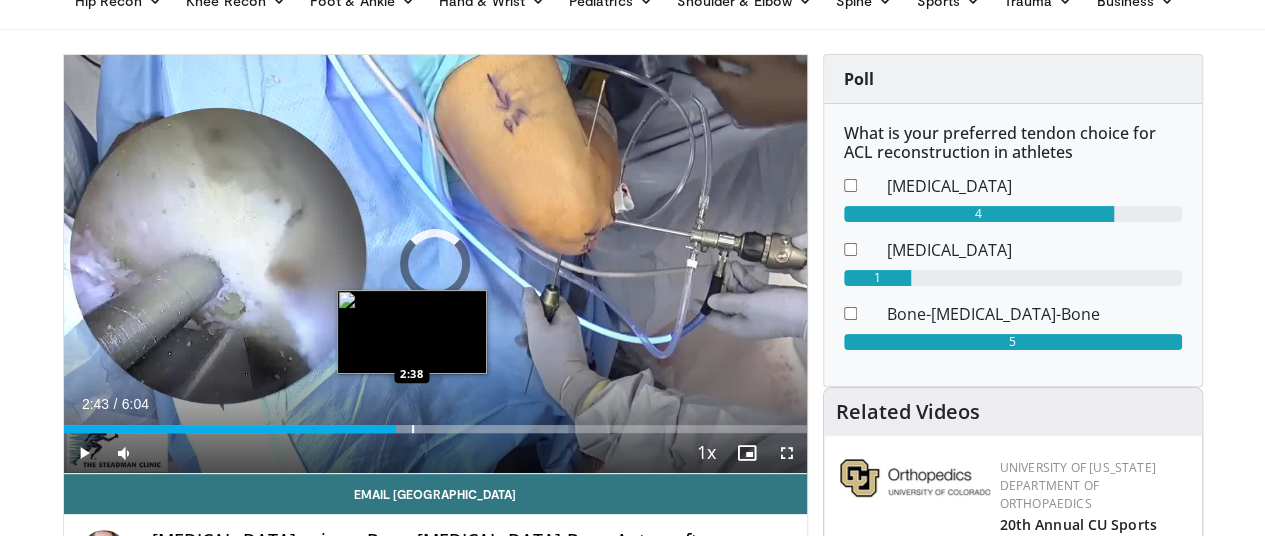 click at bounding box center [413, 429] 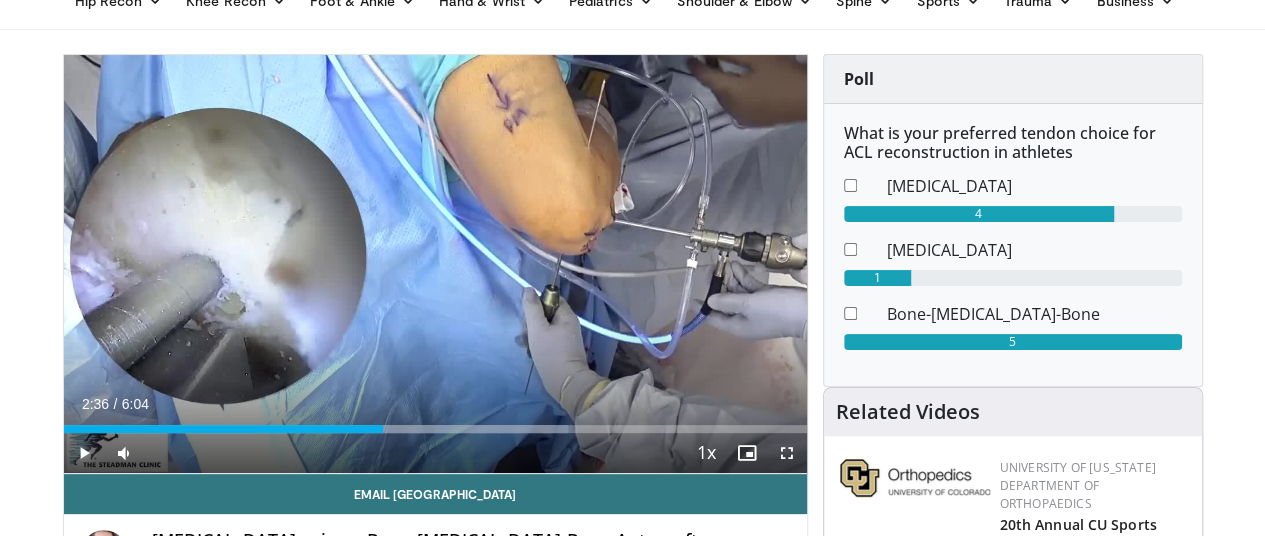 click at bounding box center (84, 453) 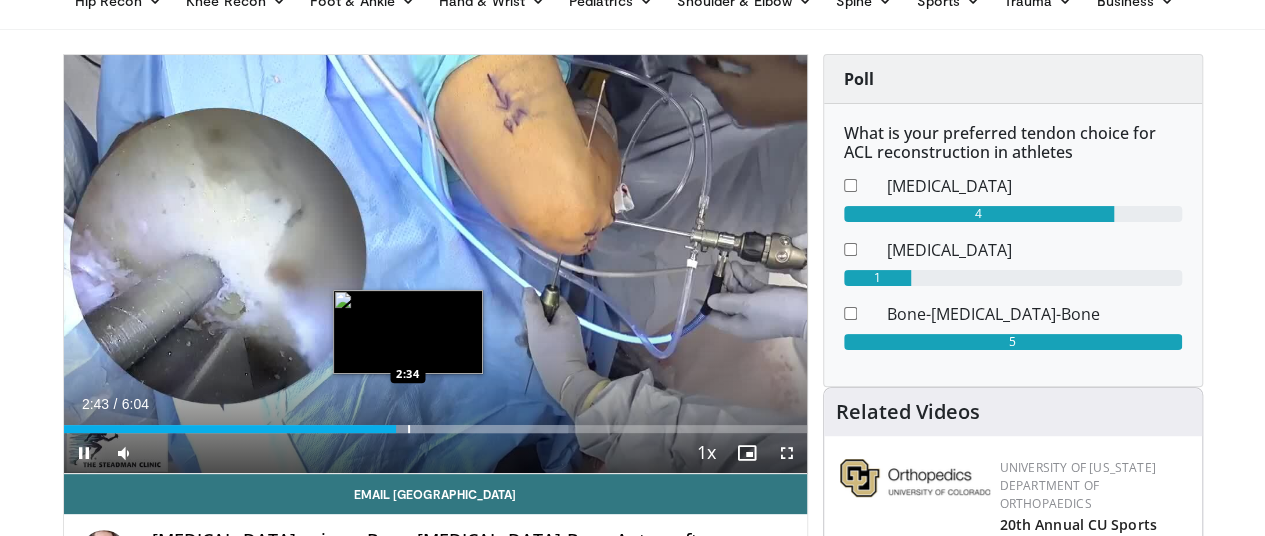 click at bounding box center [409, 429] 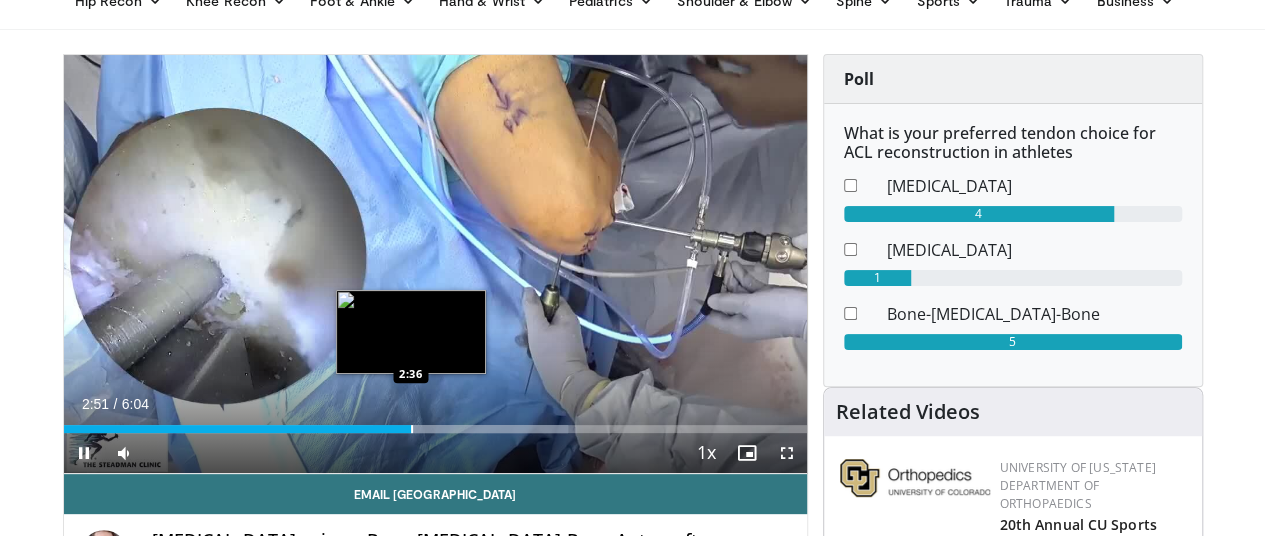 click at bounding box center [412, 429] 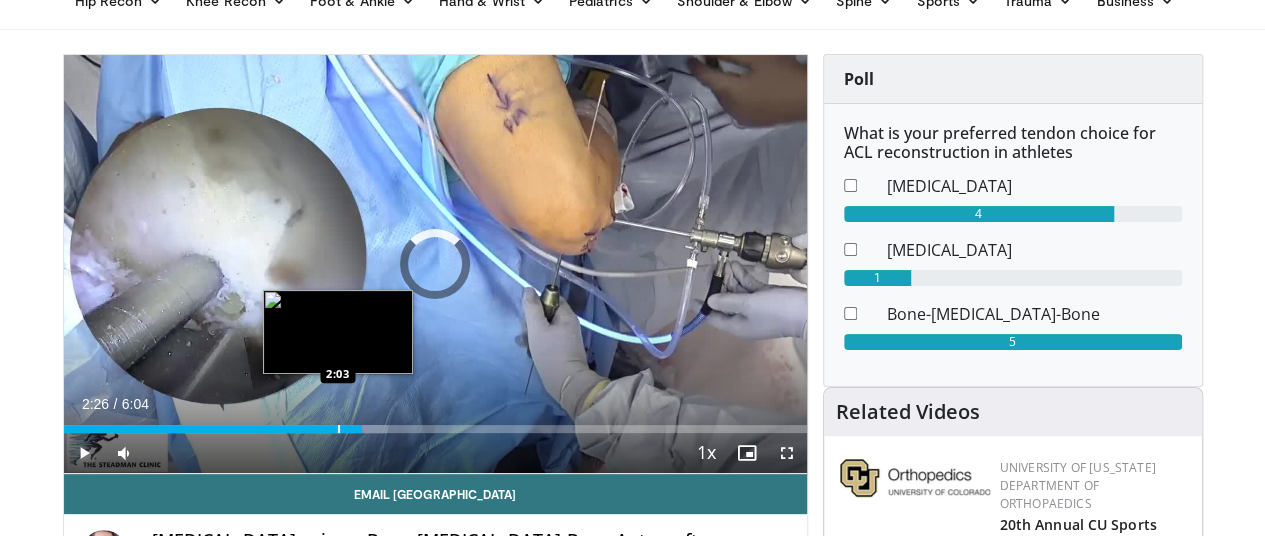 click on "Loaded :  43.49% 2:26 2:03" at bounding box center (435, 423) 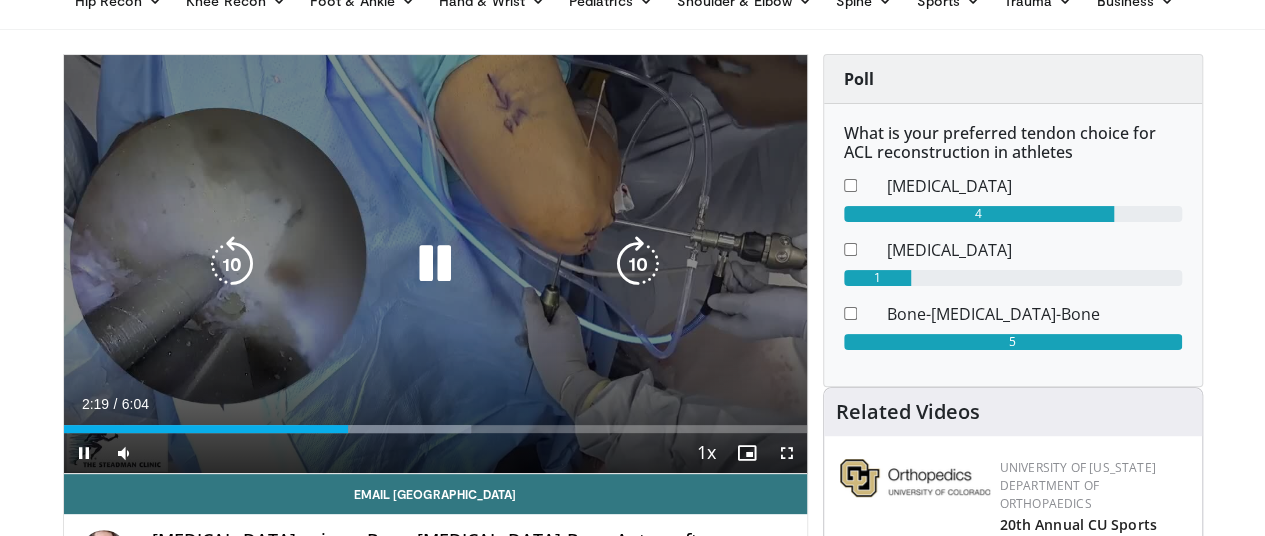 click at bounding box center [435, 264] 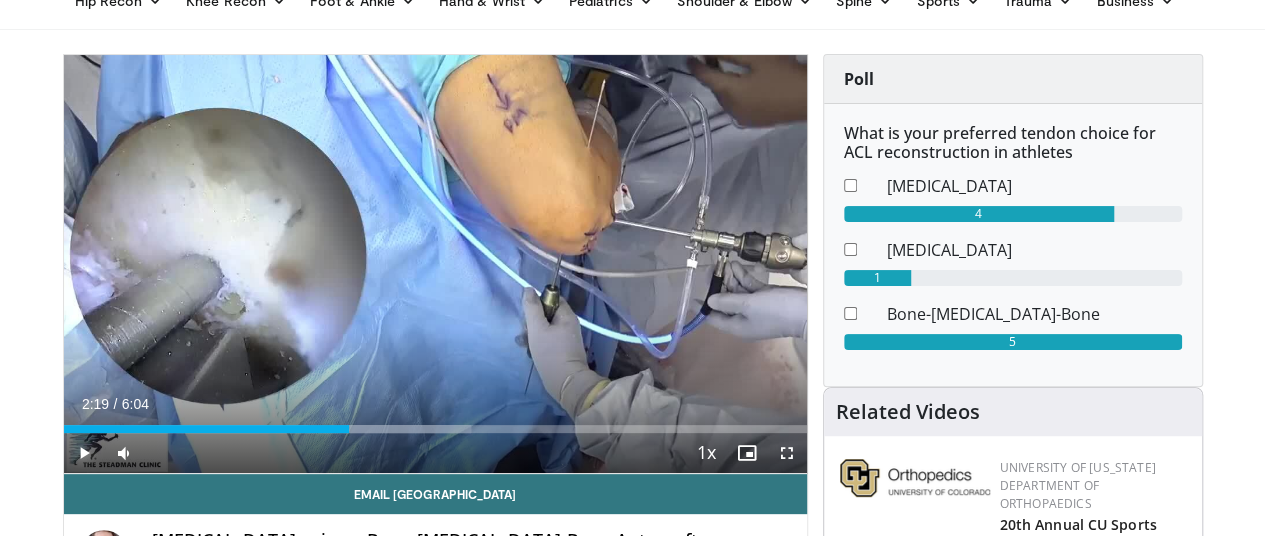 click at bounding box center (84, 453) 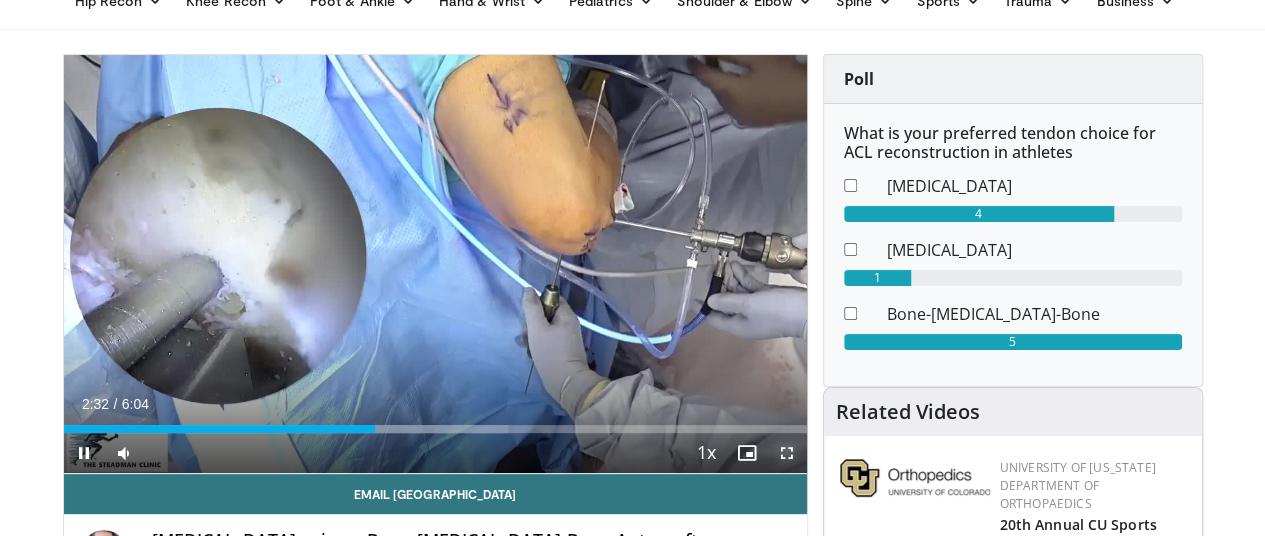 click at bounding box center [787, 453] 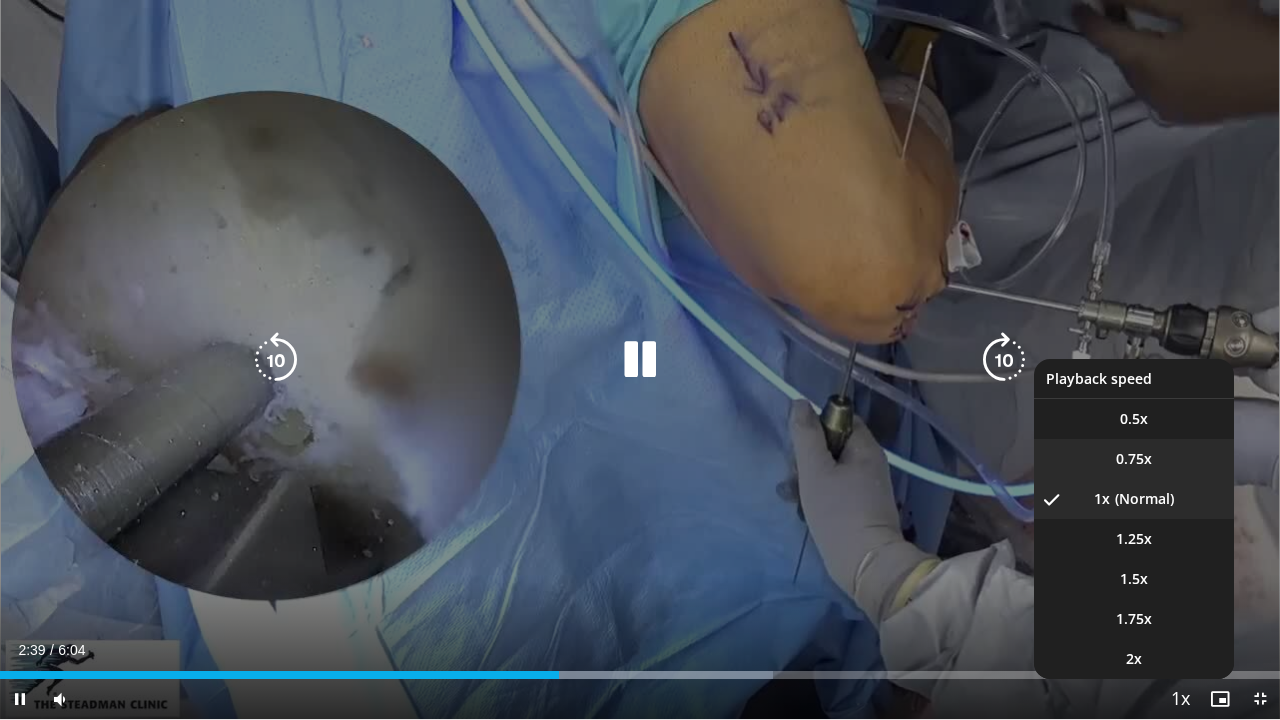 click on "0.75x" at bounding box center [1134, 459] 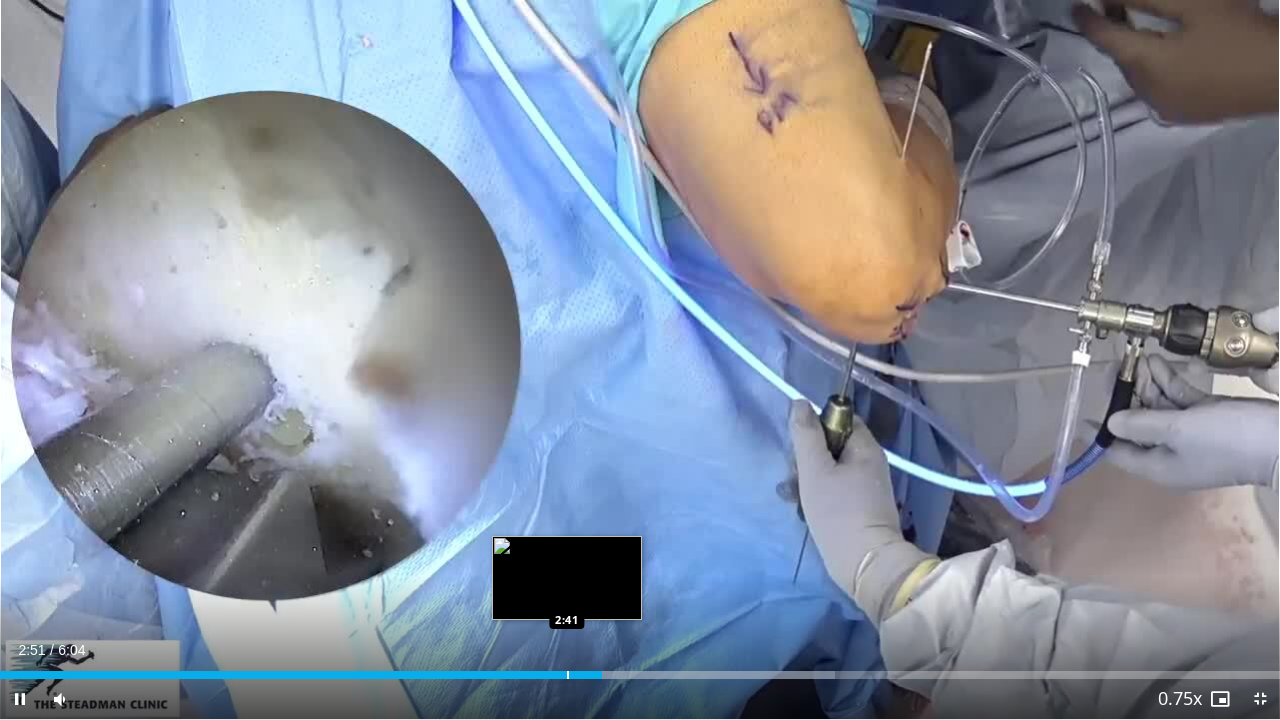 click at bounding box center [568, 675] 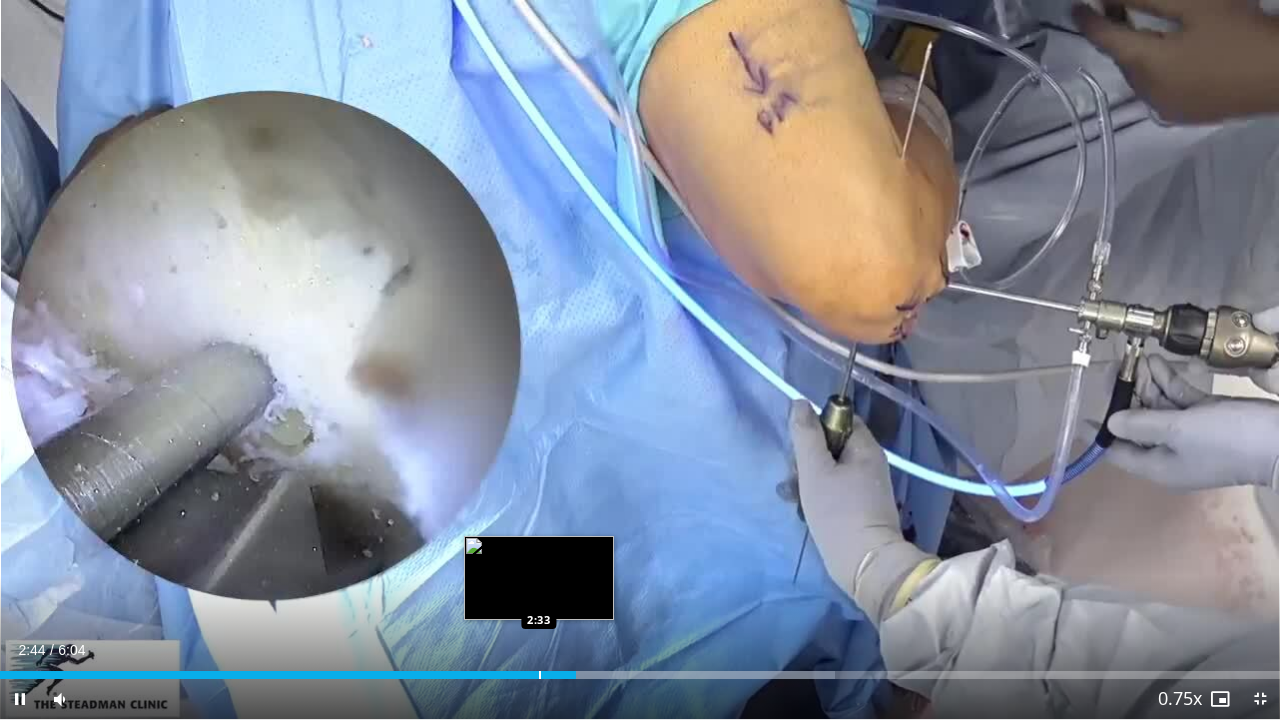 click at bounding box center (540, 675) 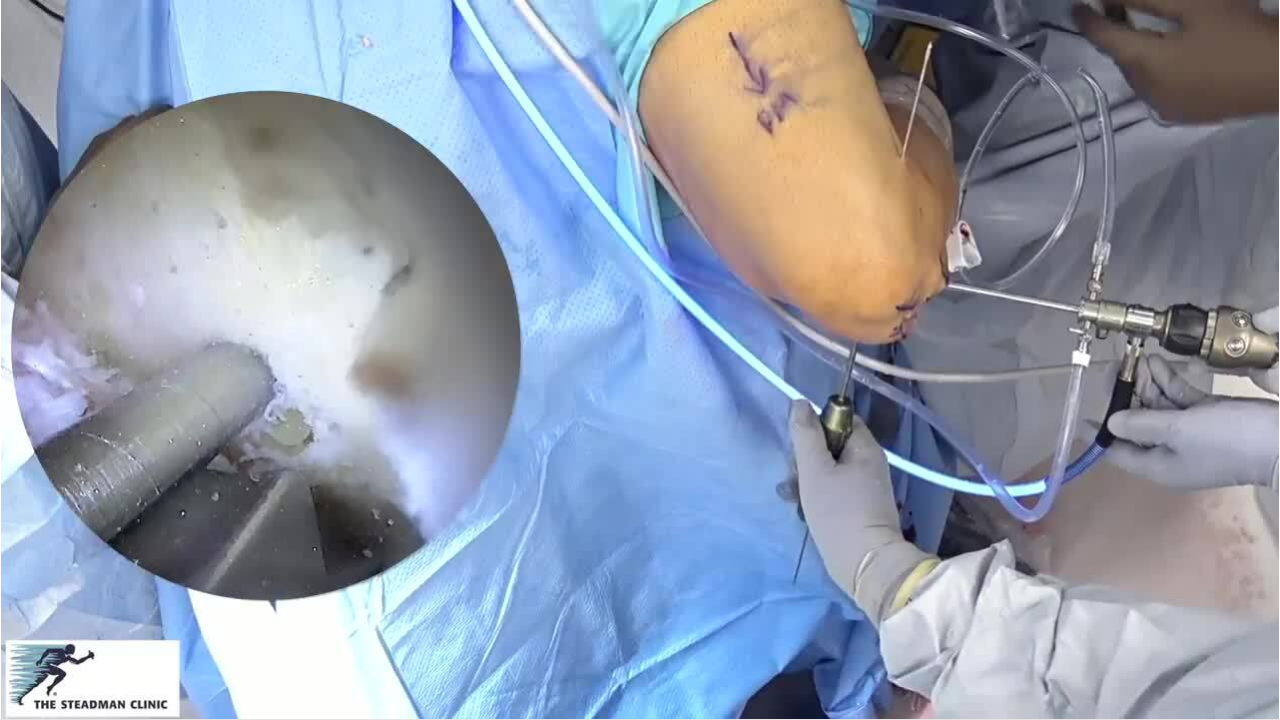type 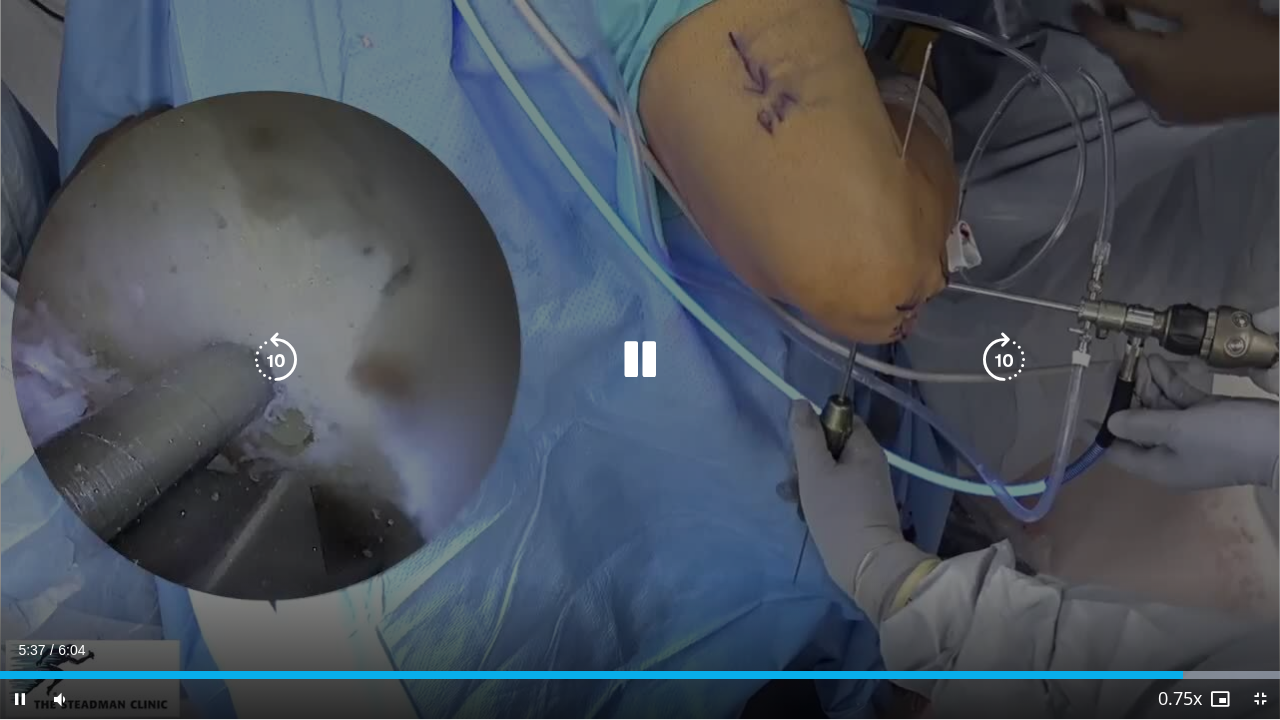 click at bounding box center [276, 360] 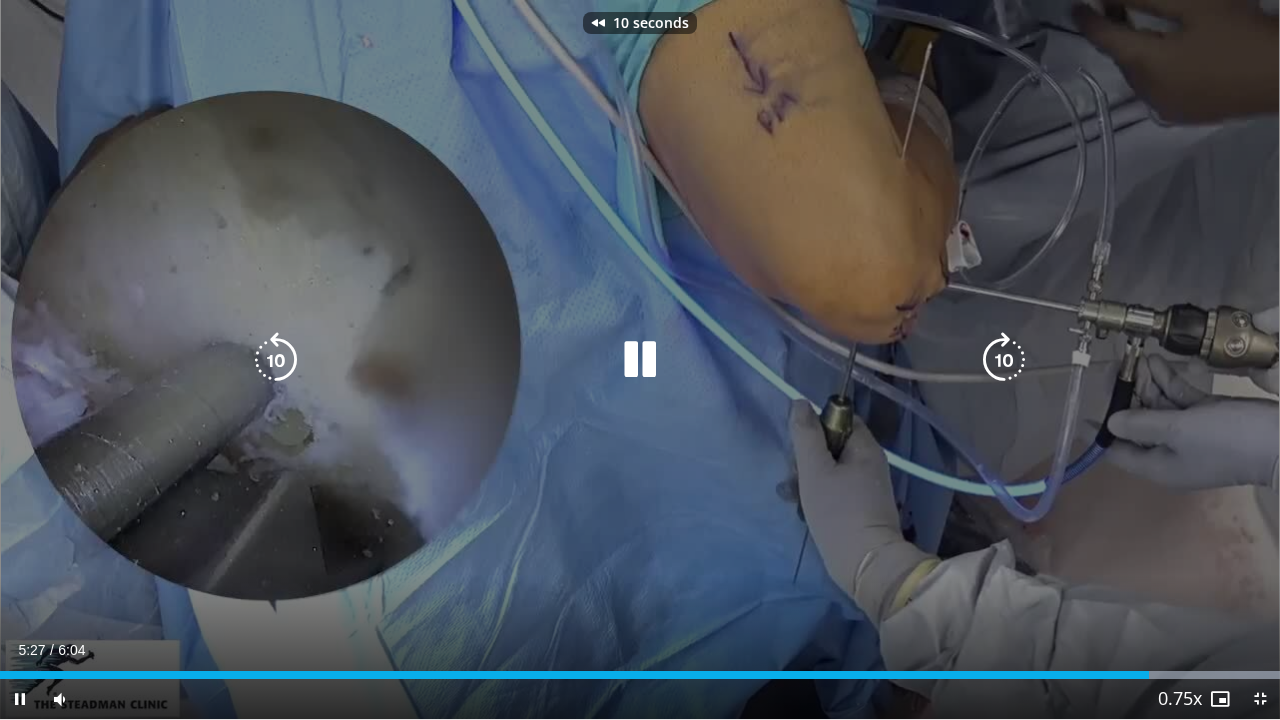 click at bounding box center [276, 360] 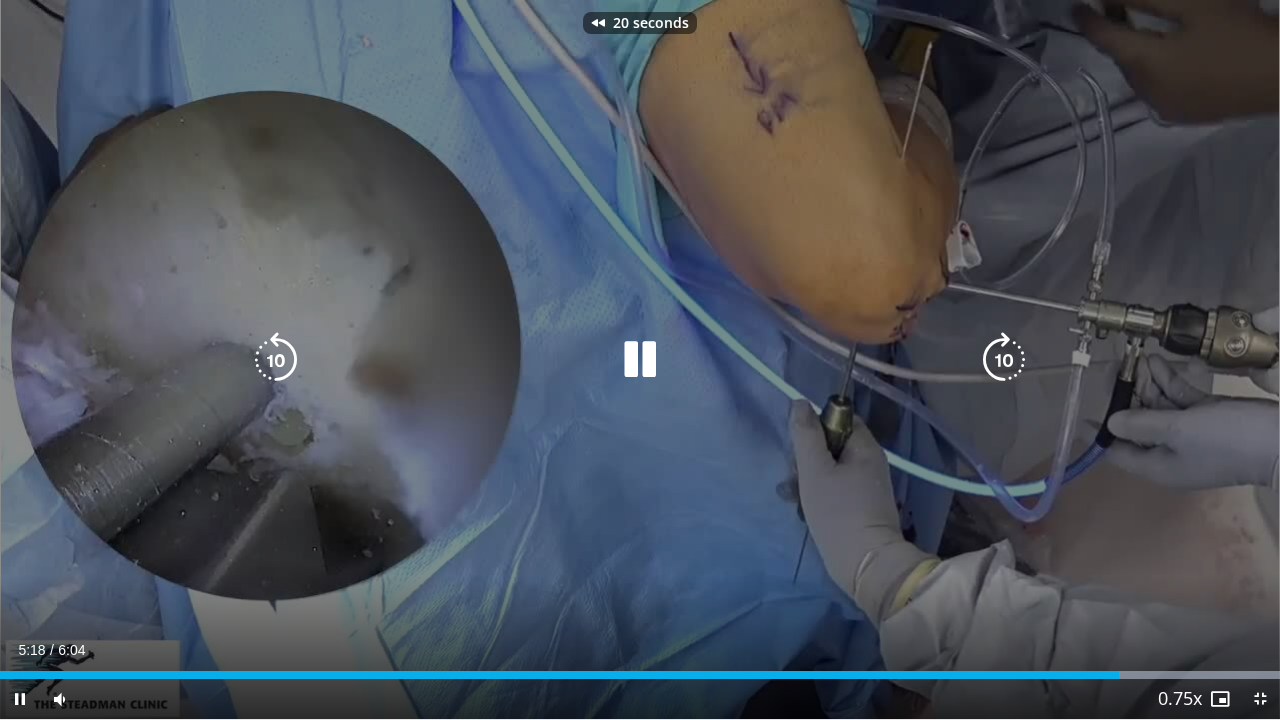click at bounding box center [276, 360] 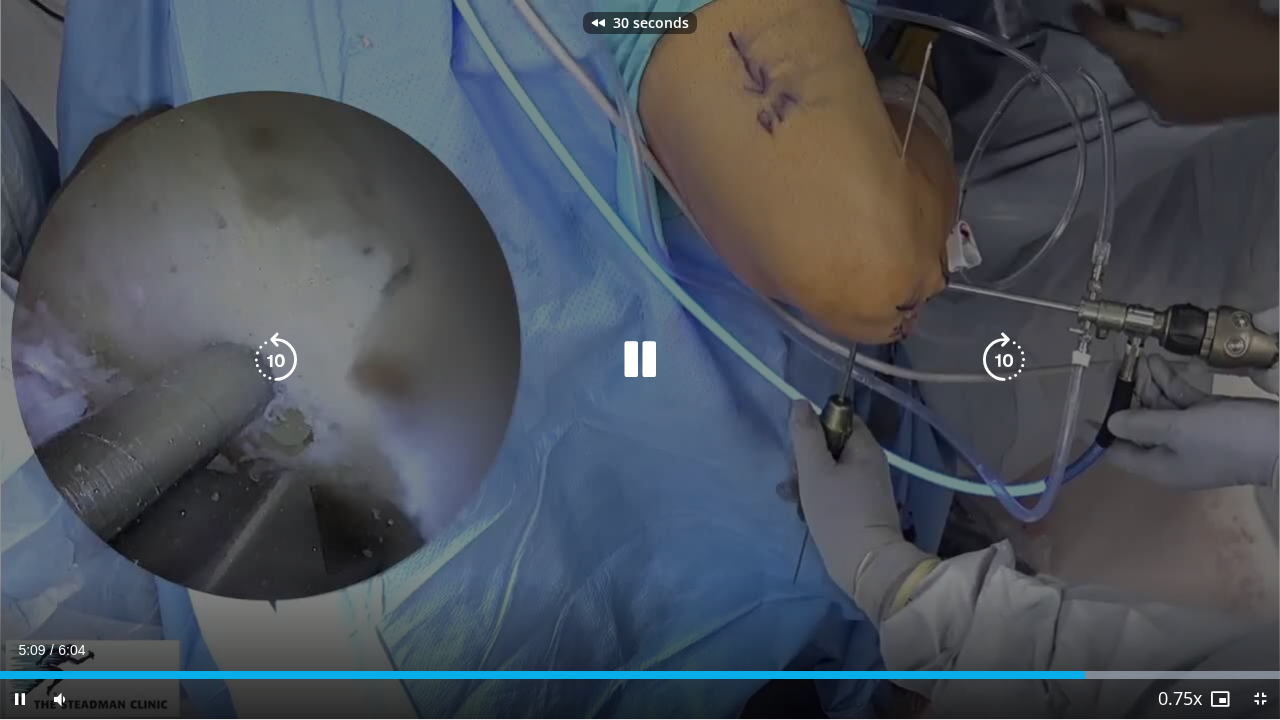 click at bounding box center (276, 360) 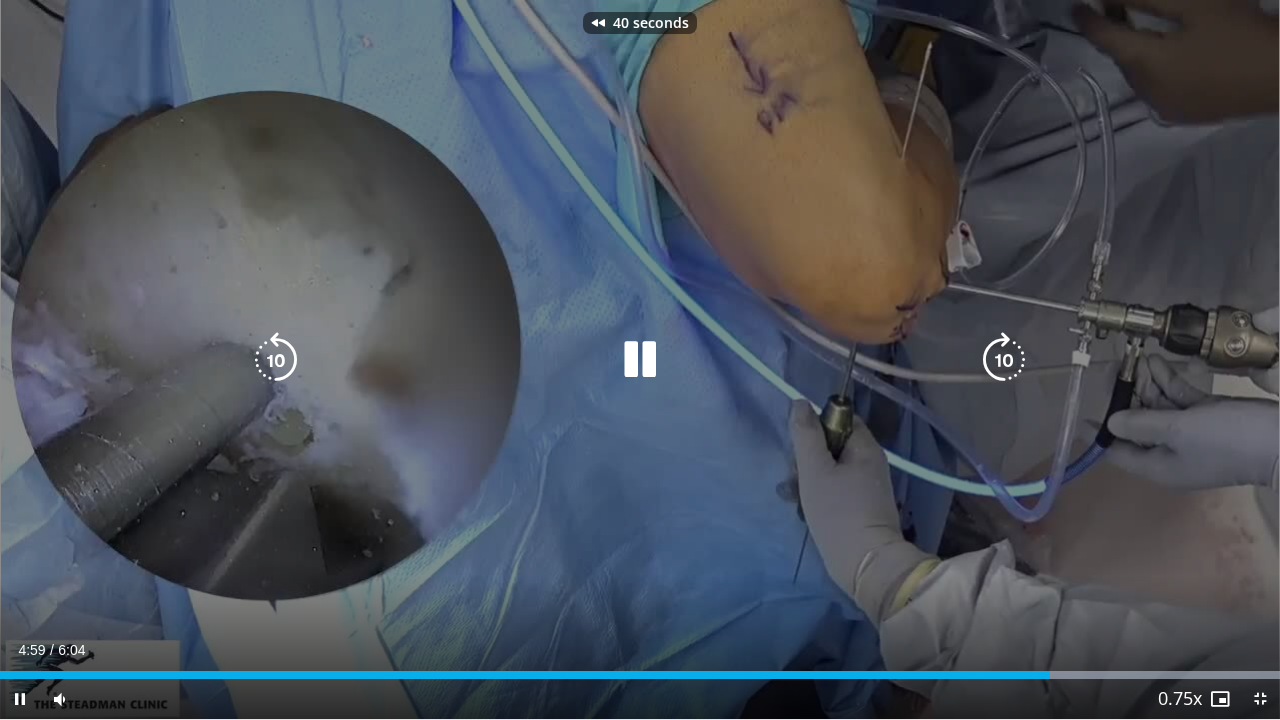 click at bounding box center (276, 360) 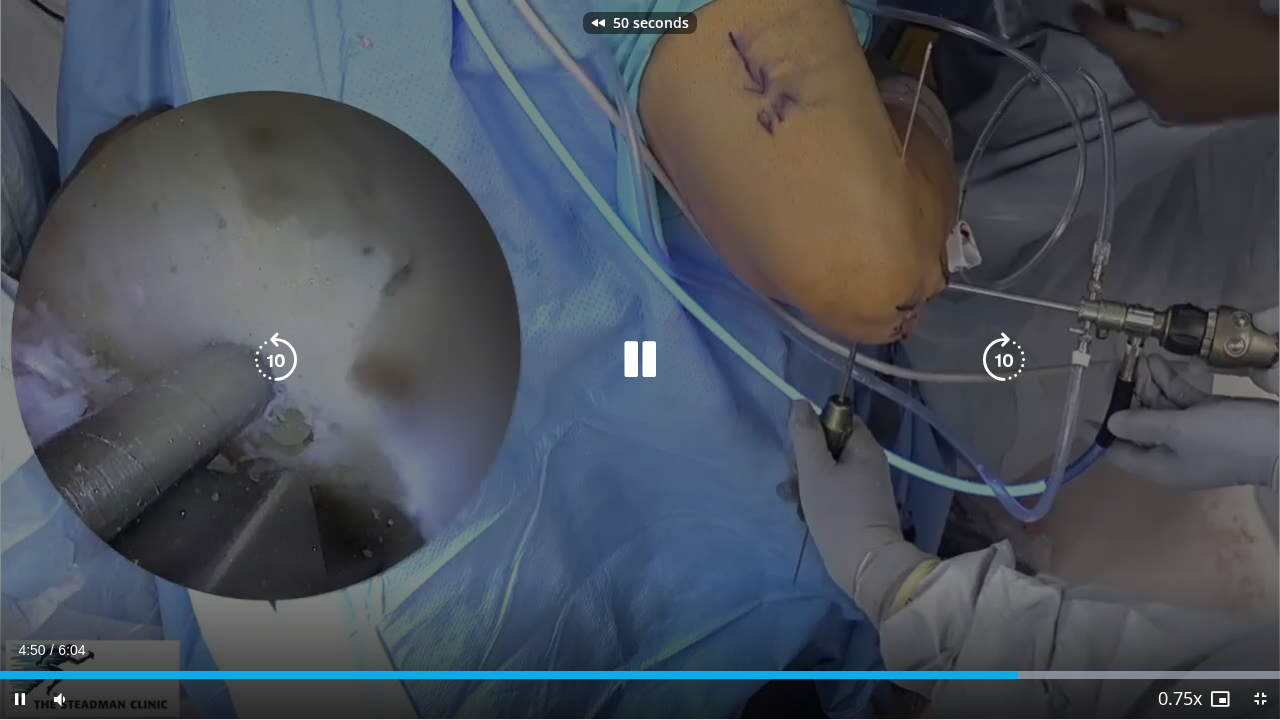 click at bounding box center (276, 360) 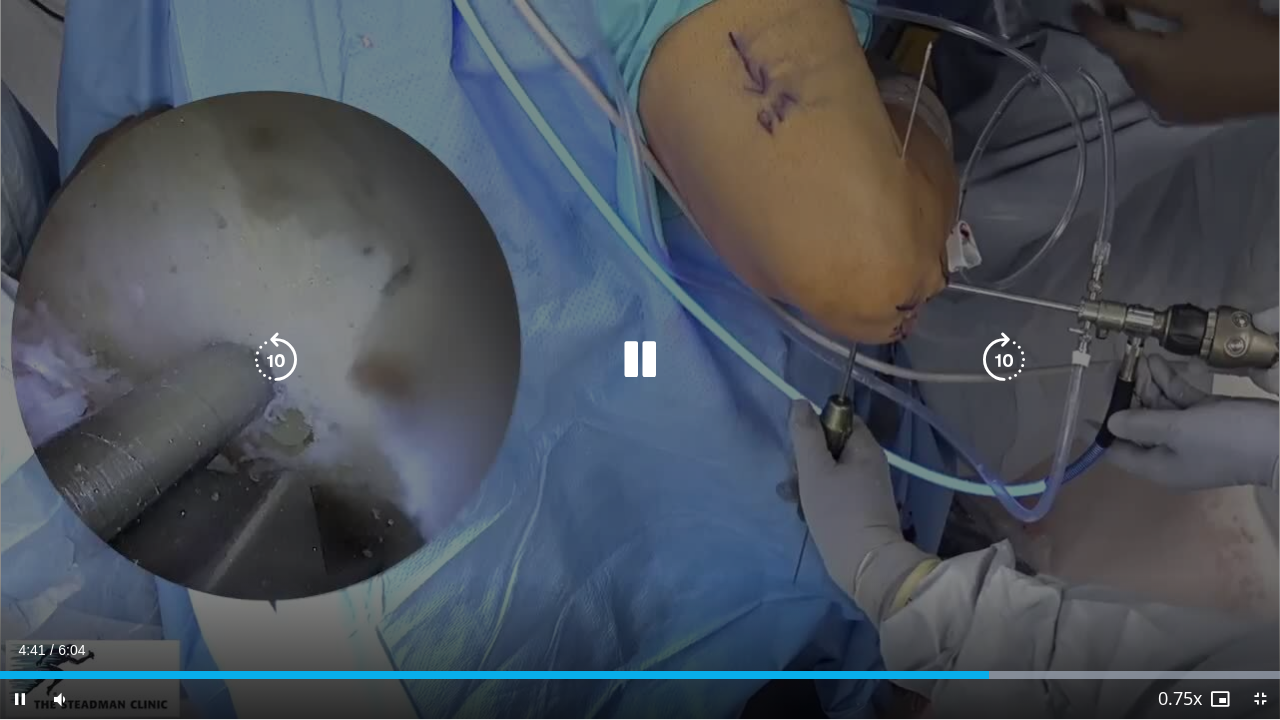click at bounding box center (1004, 360) 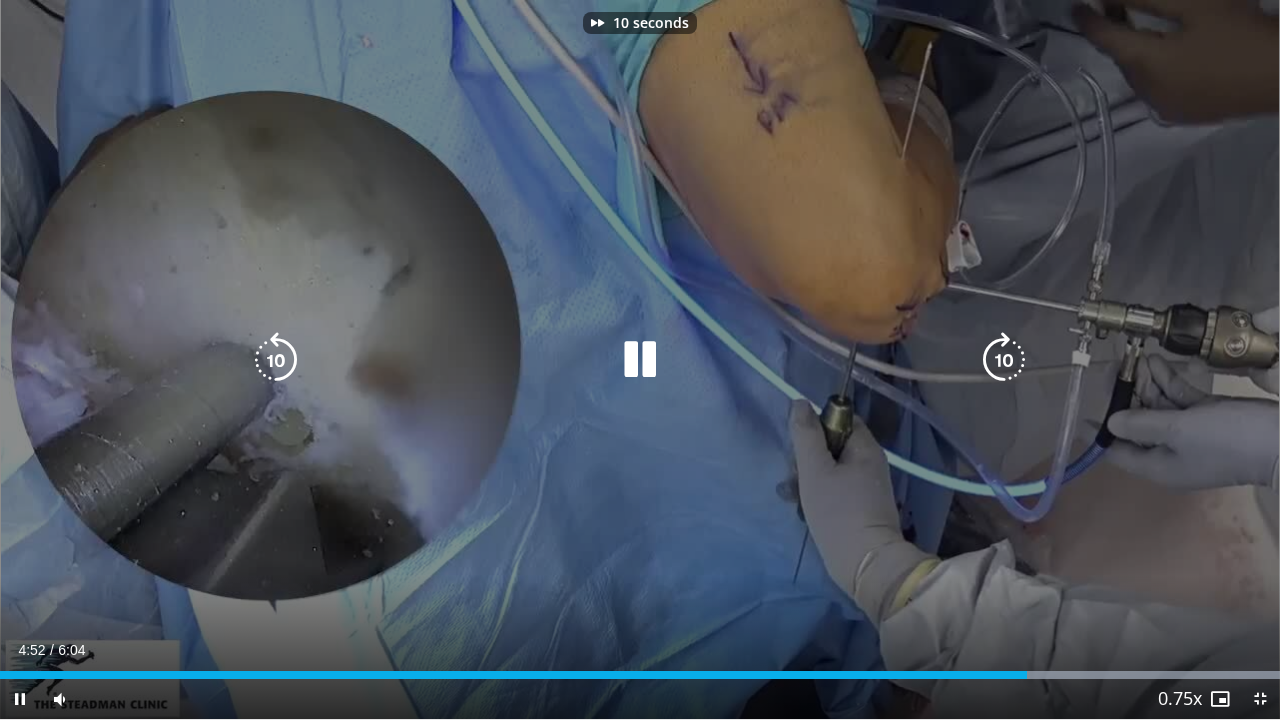 click at bounding box center [1004, 360] 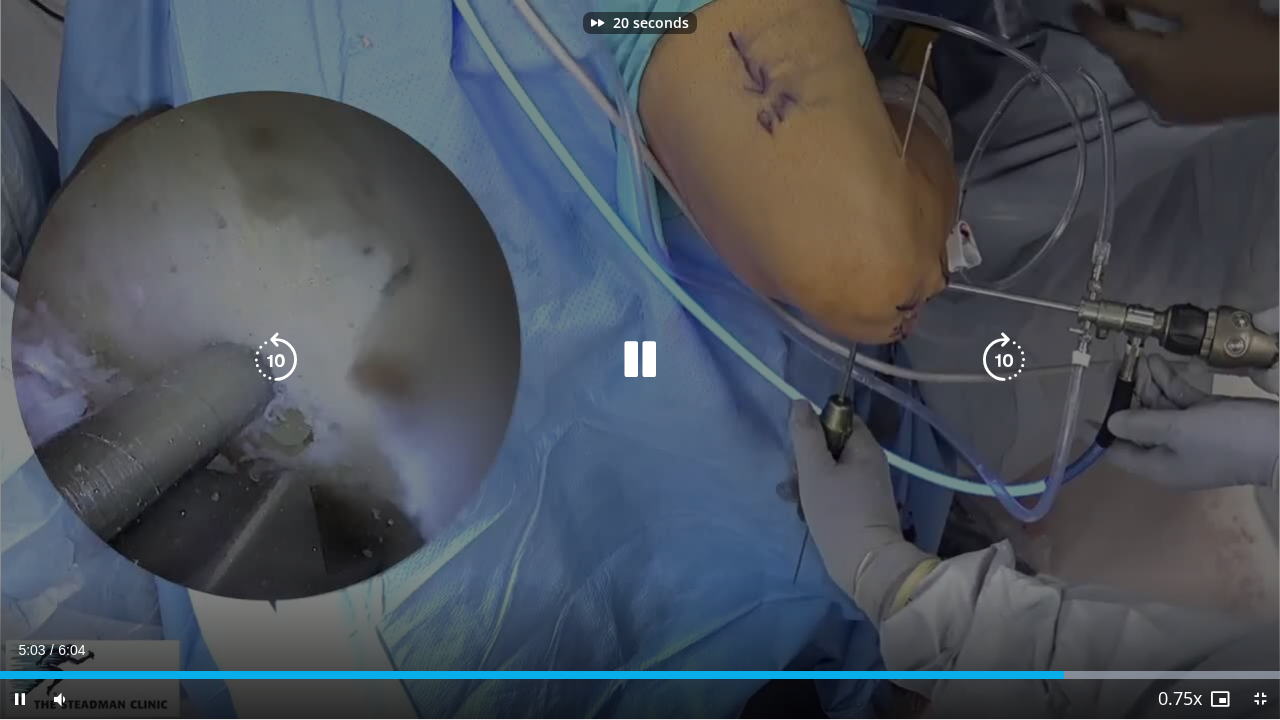 click at bounding box center [1004, 360] 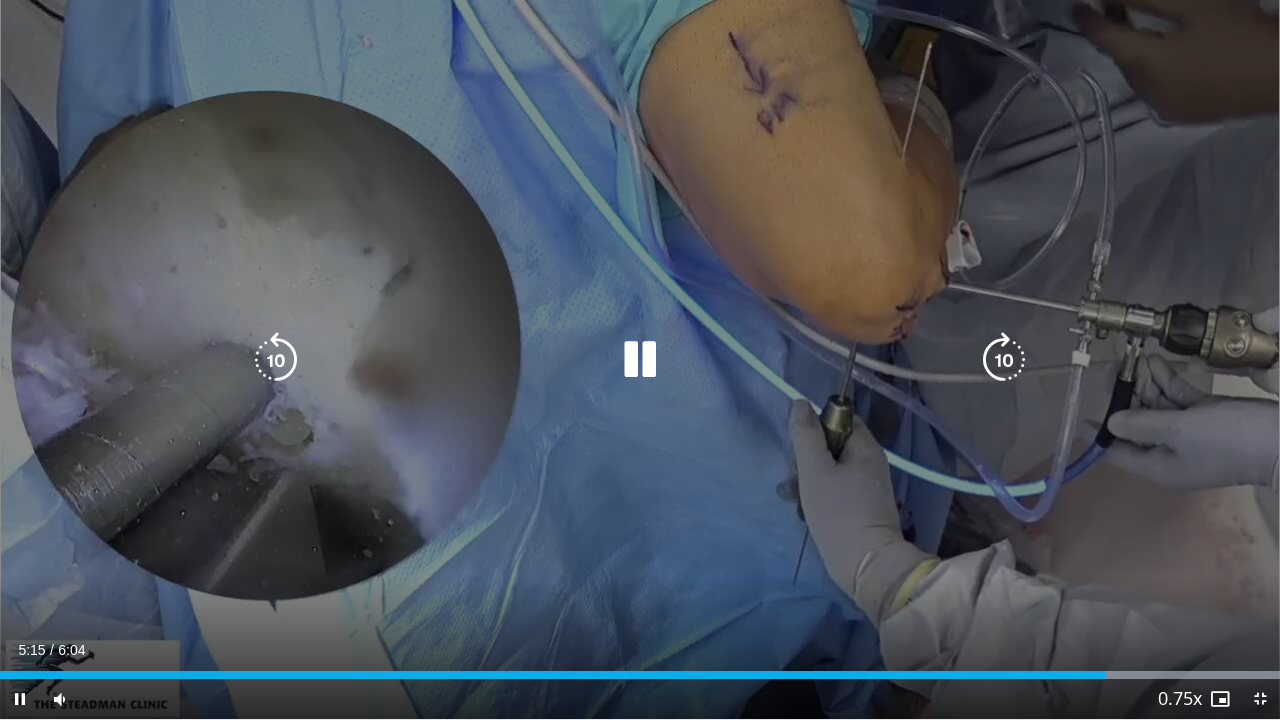 click at bounding box center (1004, 360) 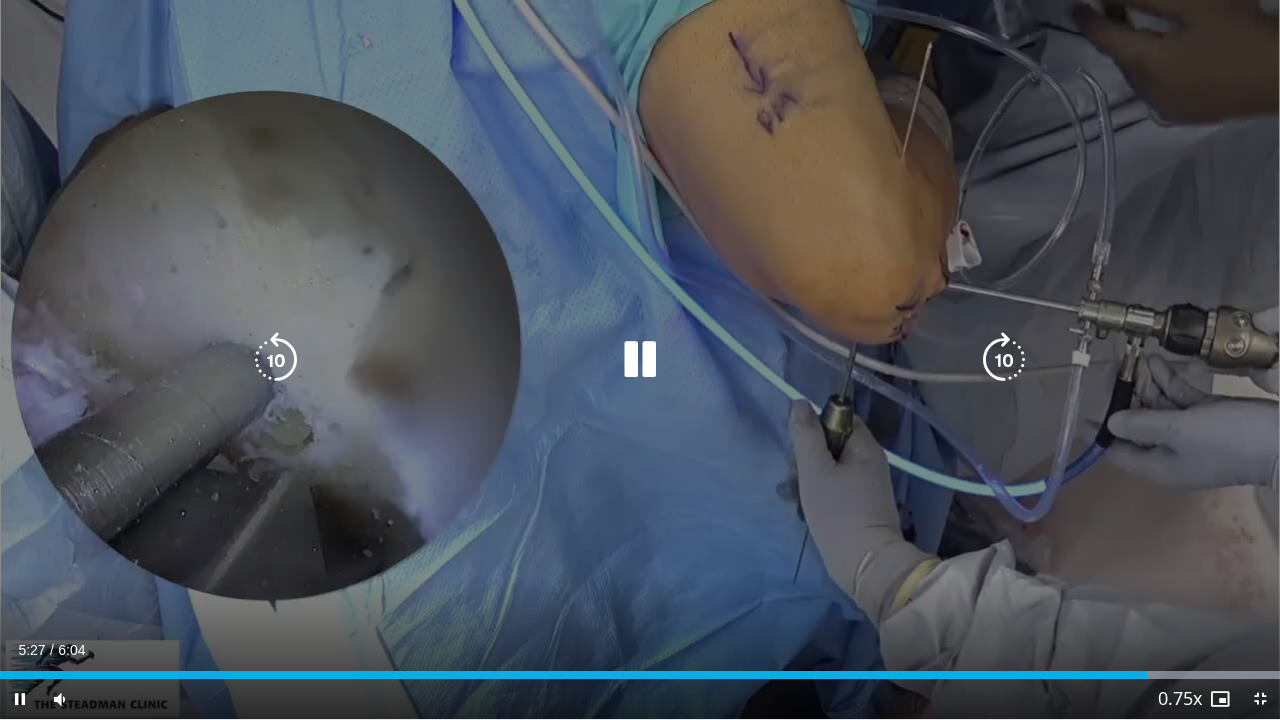 click at bounding box center (276, 360) 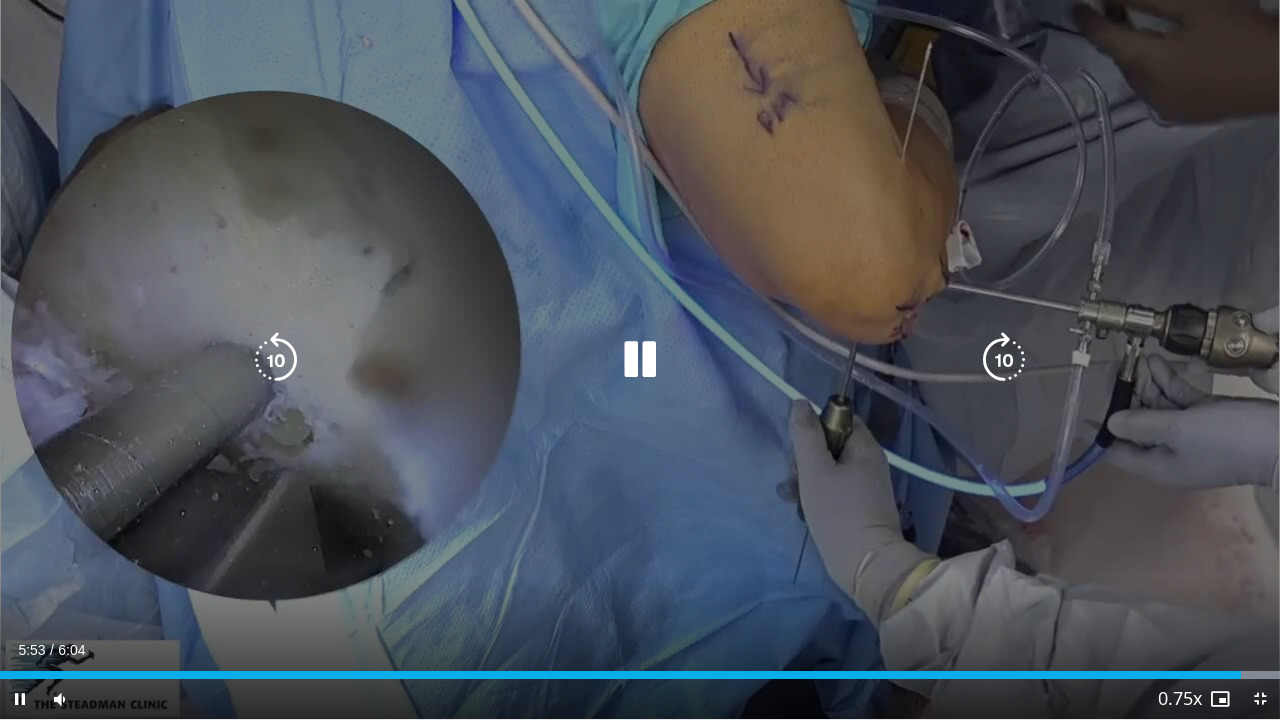 click at bounding box center [640, 360] 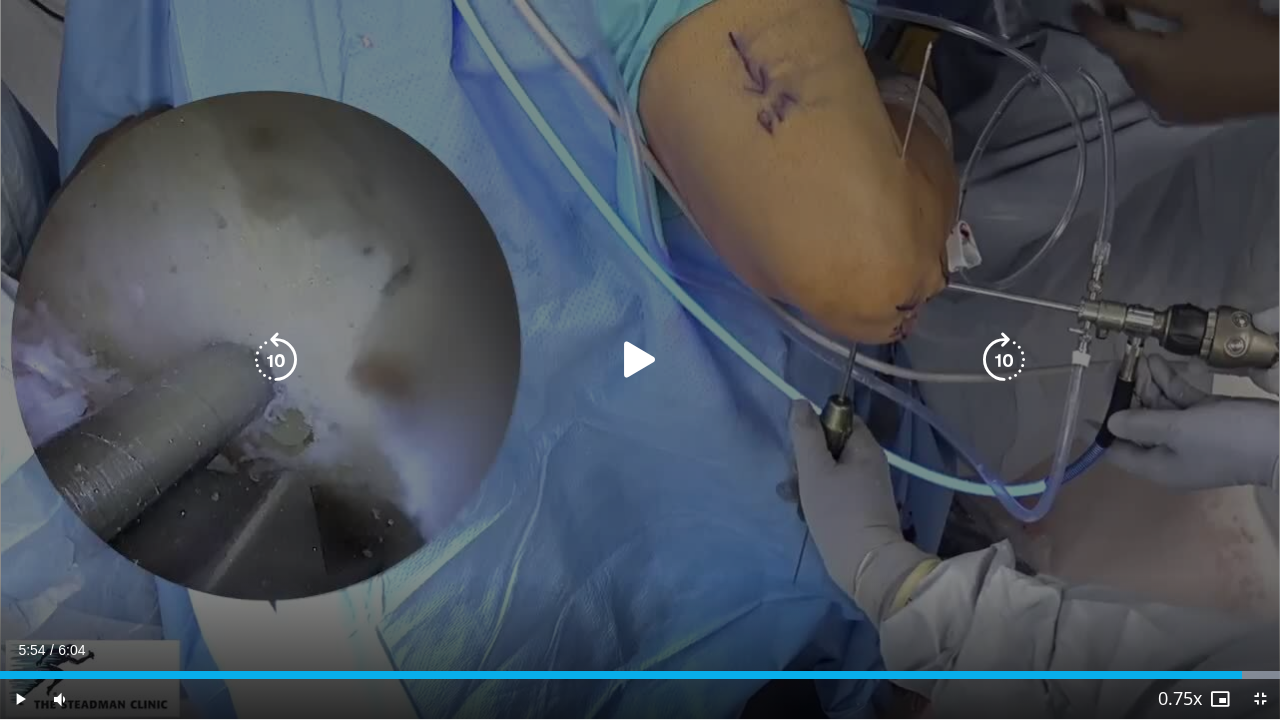 click on "10 seconds
Tap to unmute" at bounding box center [640, 359] 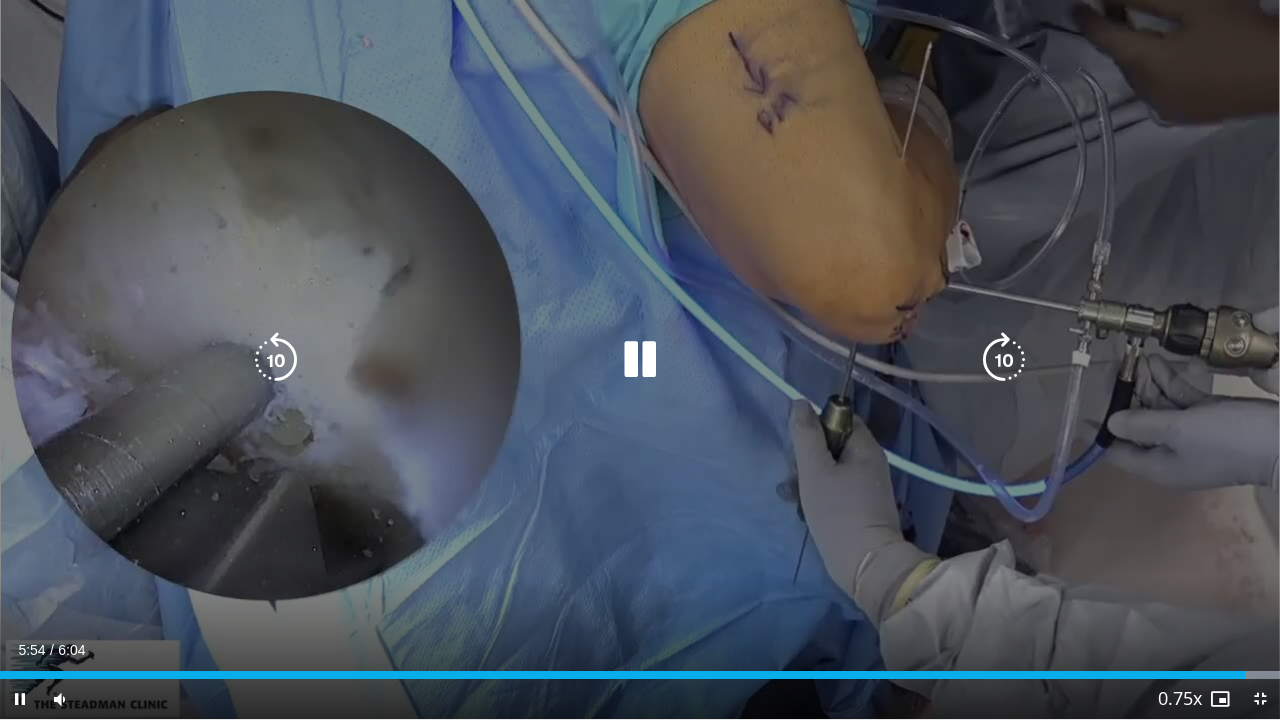 click at bounding box center [640, 360] 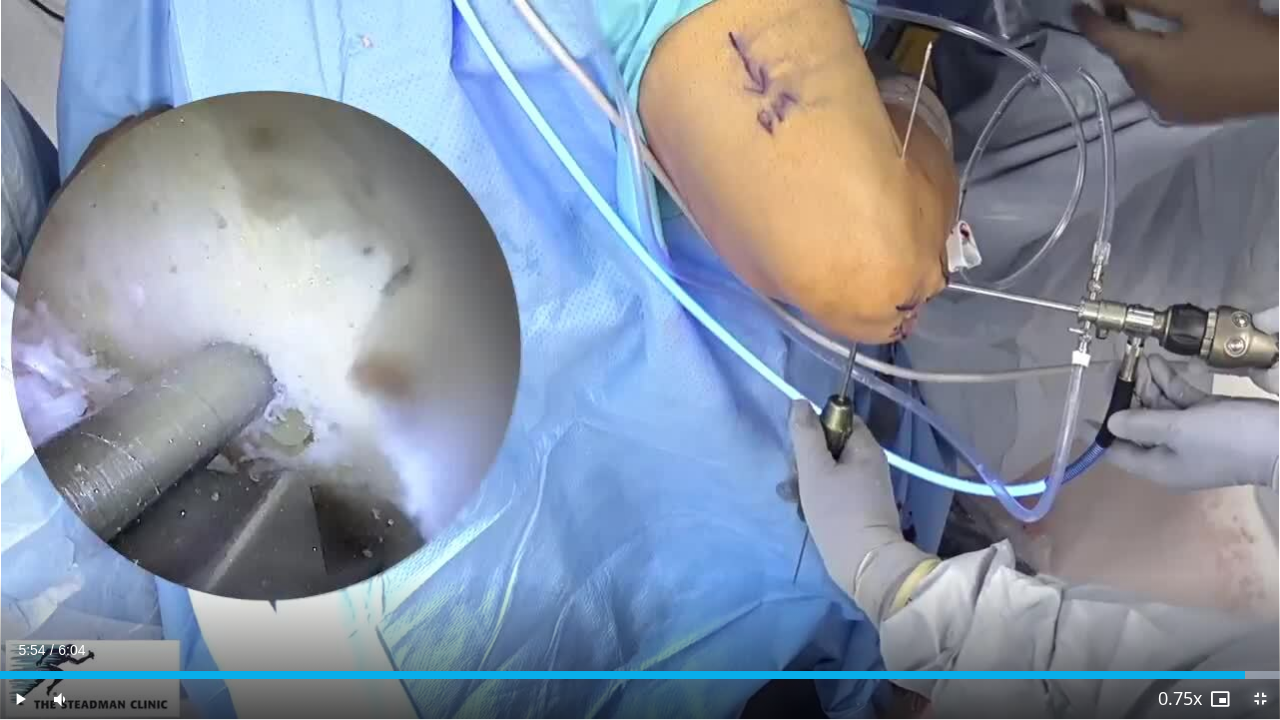 click at bounding box center [1260, 699] 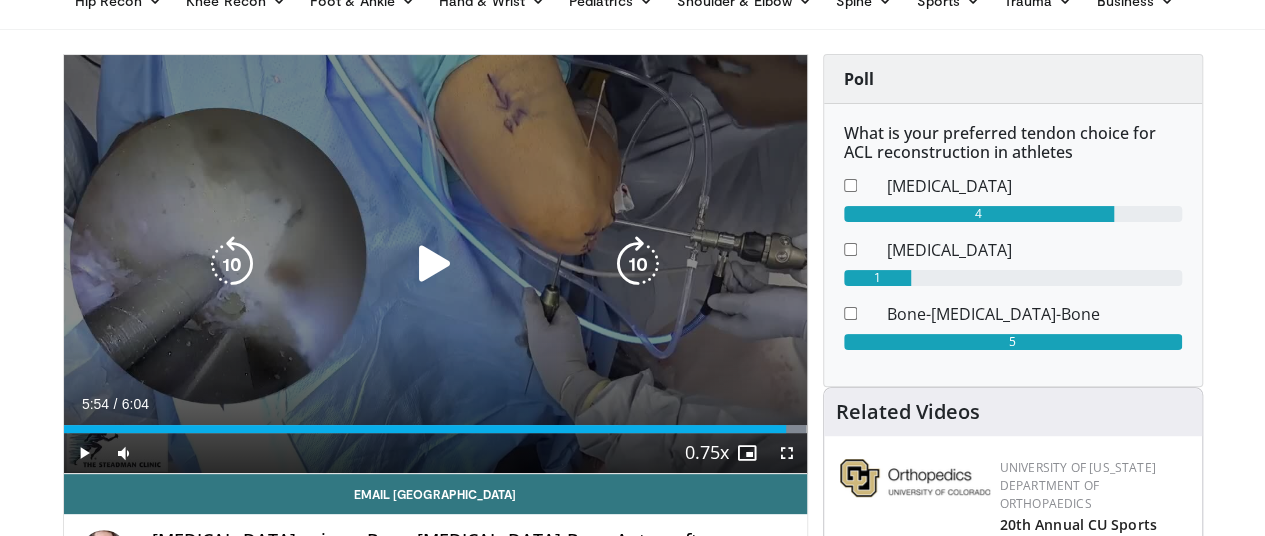 click at bounding box center [435, 264] 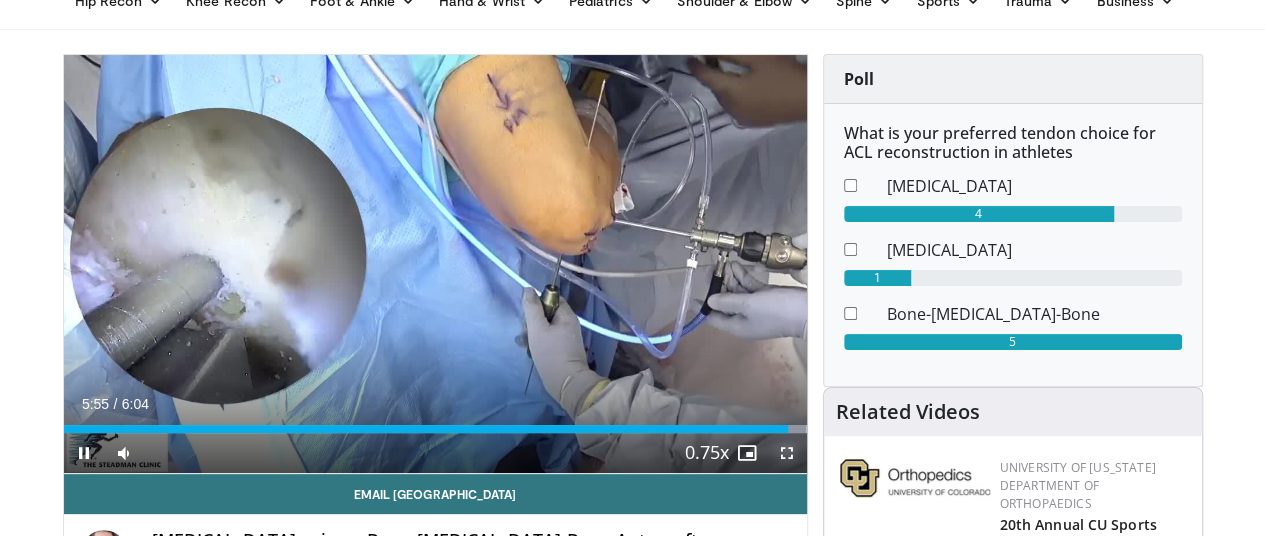 click at bounding box center (787, 453) 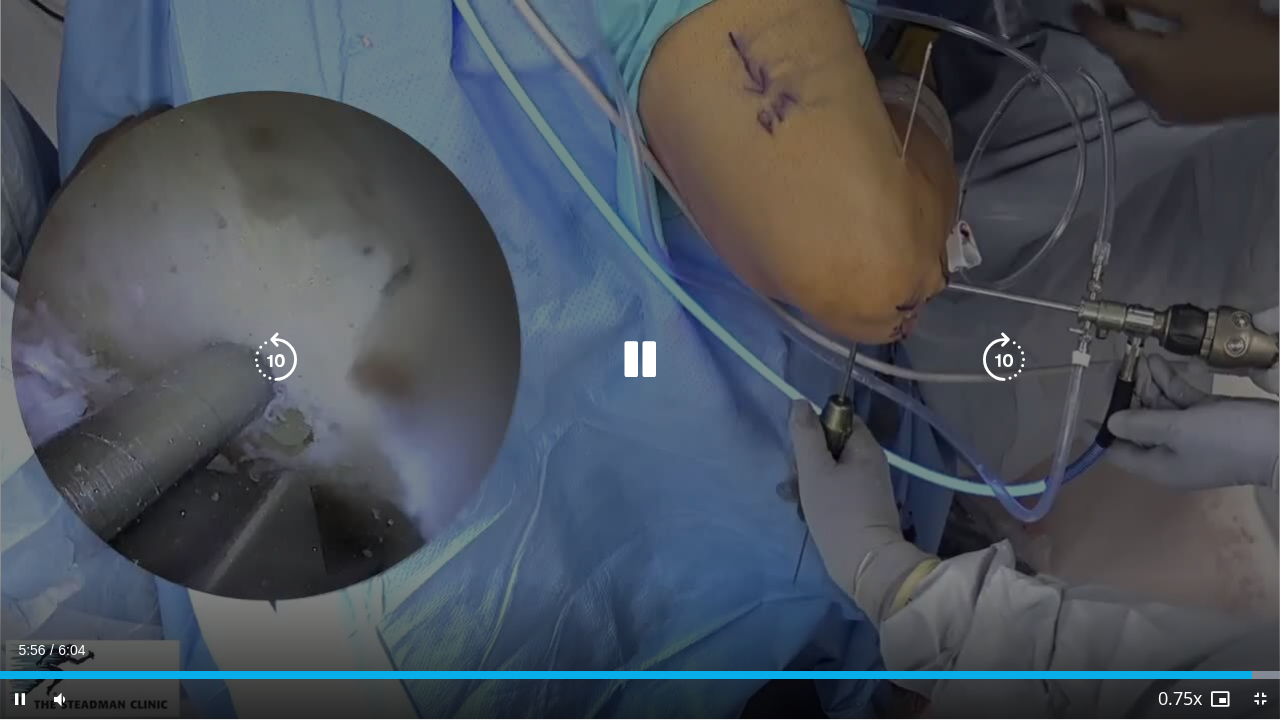 click at bounding box center (276, 360) 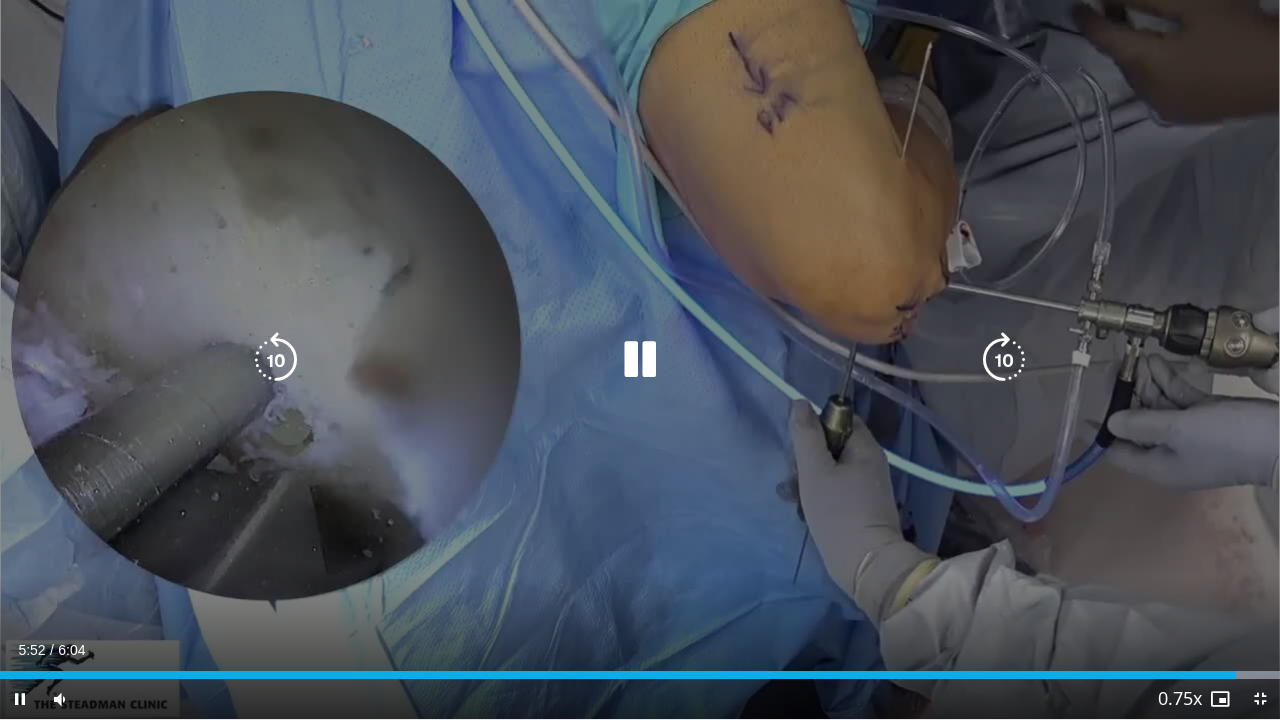 click at bounding box center (640, 360) 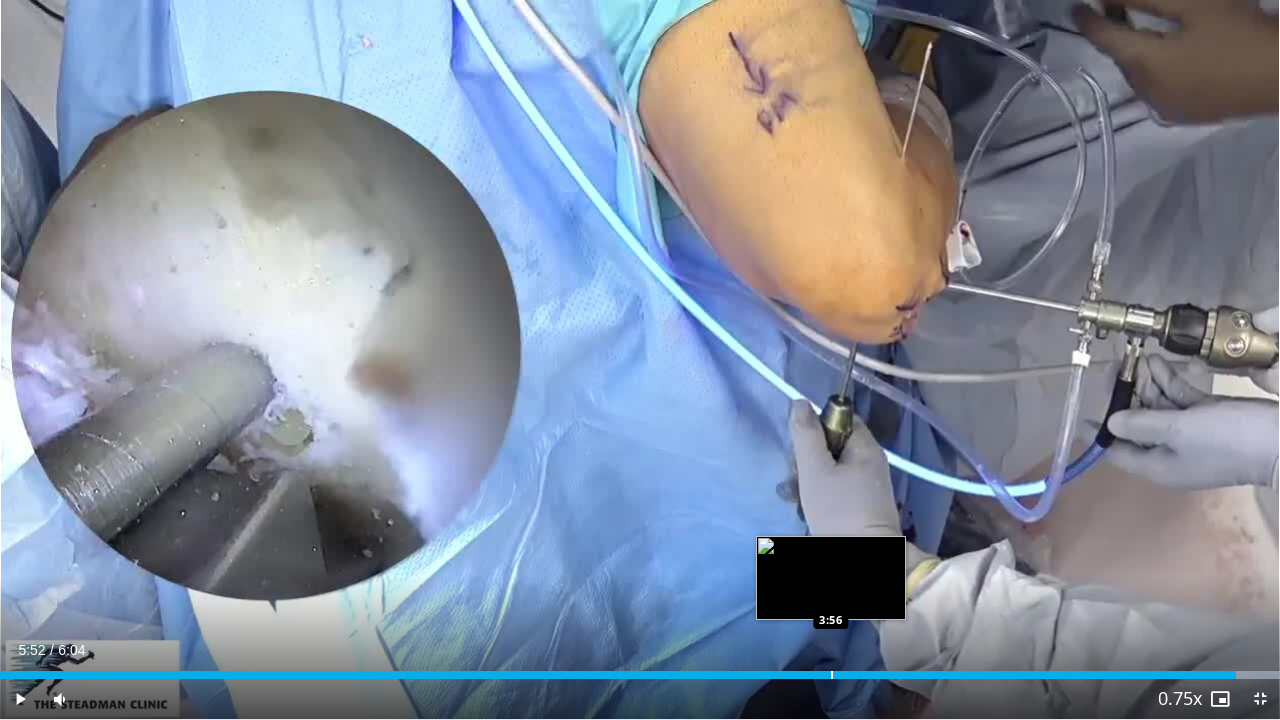 click at bounding box center [832, 675] 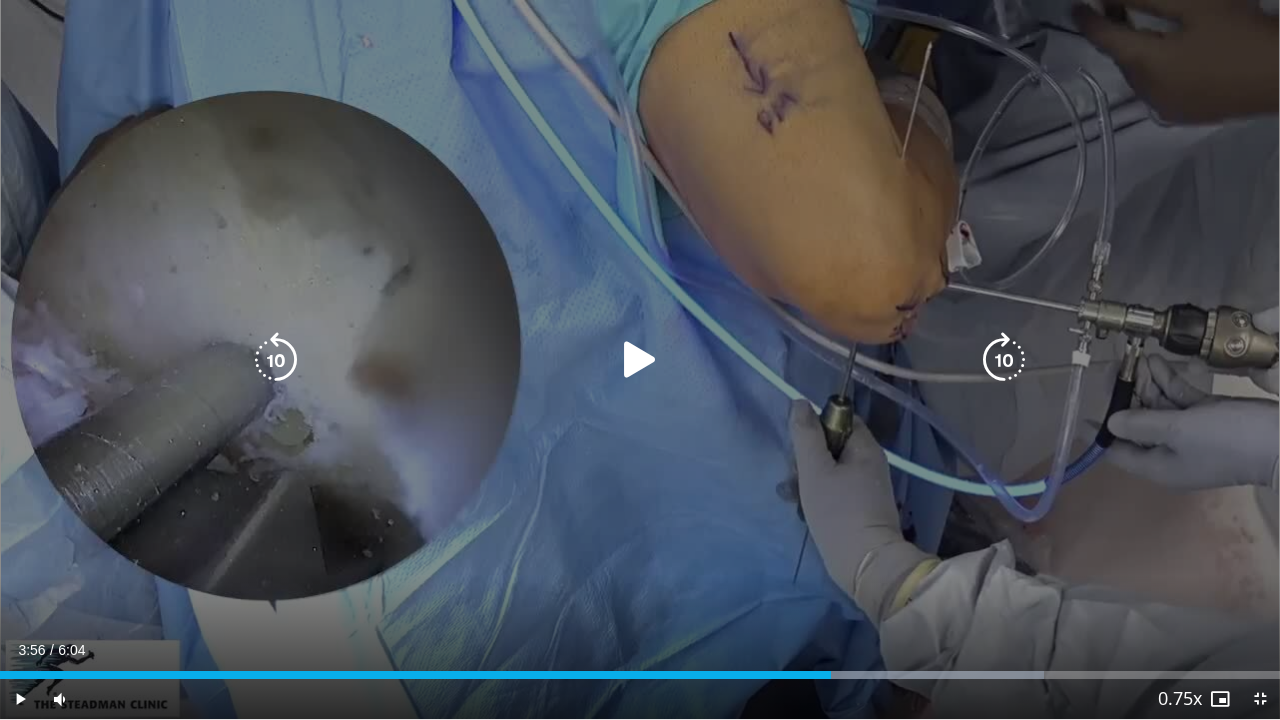 click at bounding box center (640, 360) 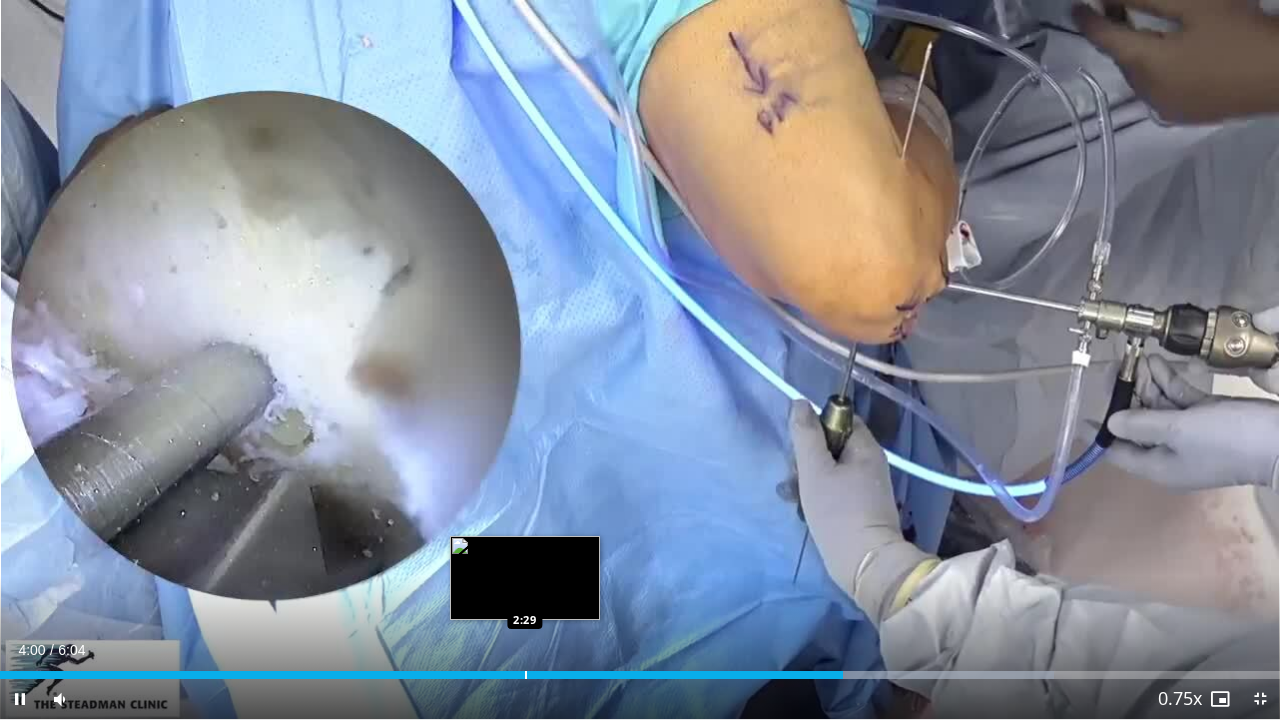 click at bounding box center [526, 675] 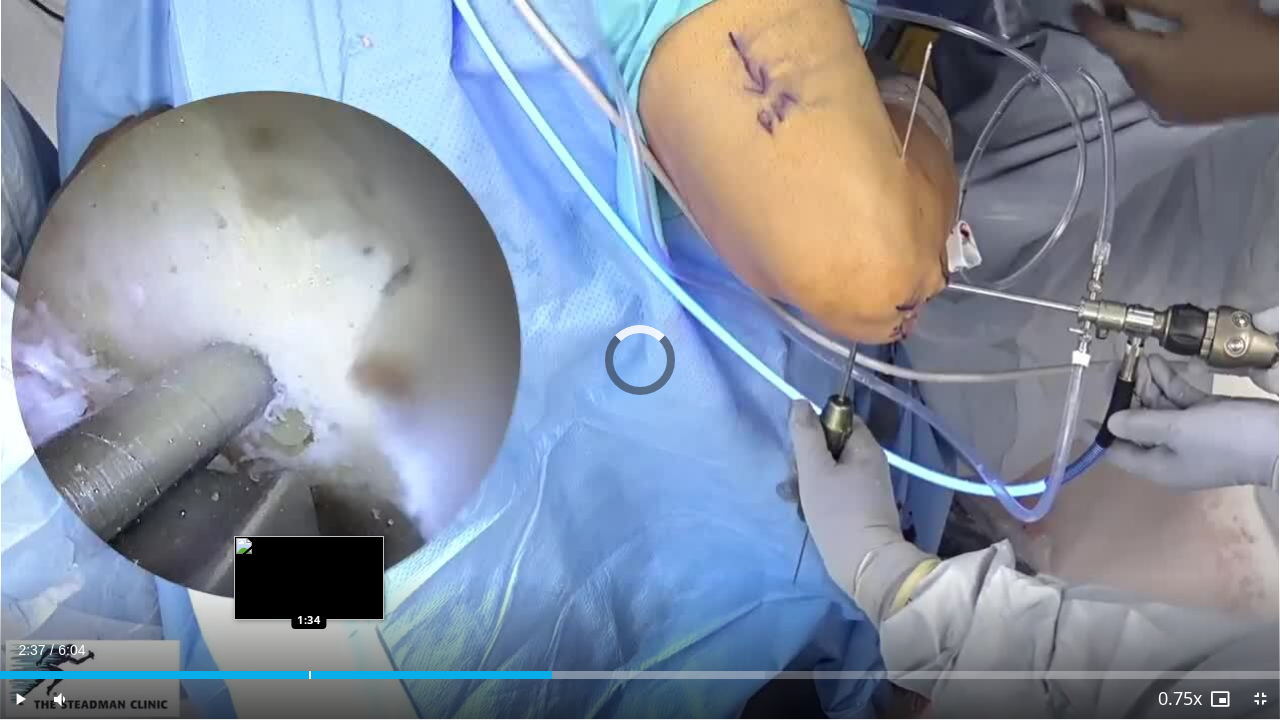 click on "Loaded :  59.80% 1:28 1:34" at bounding box center (640, 669) 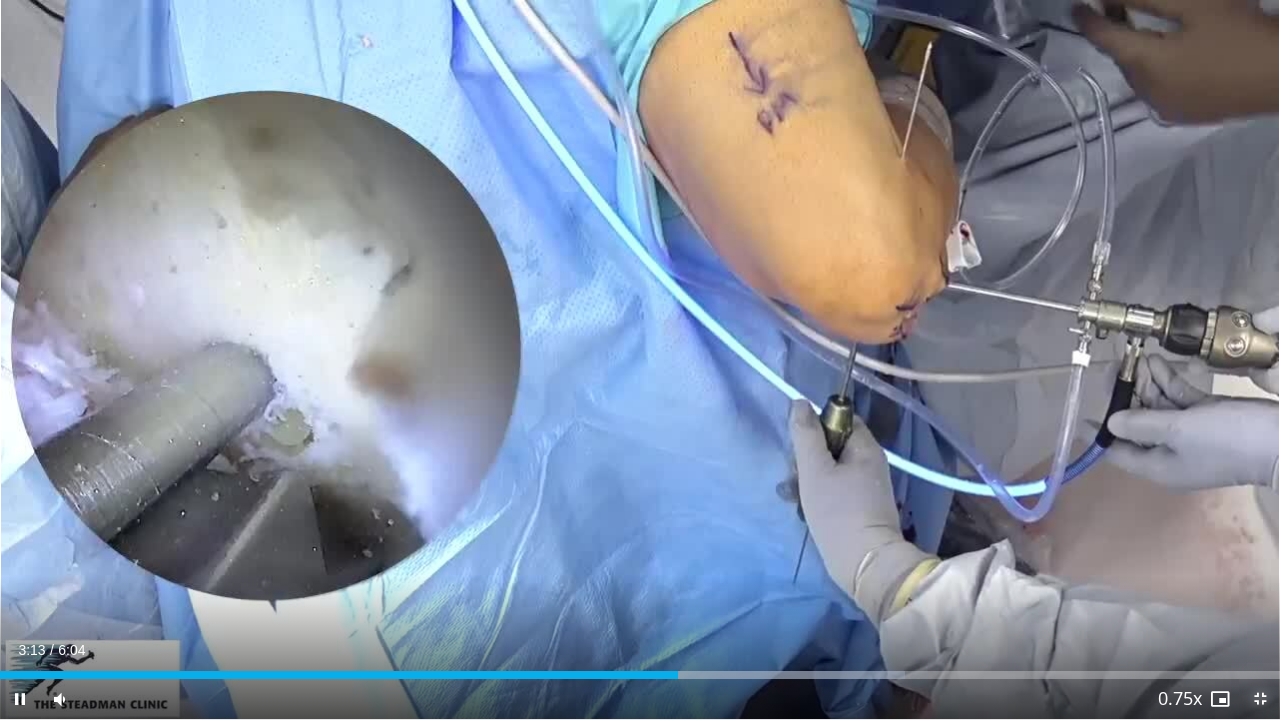 click at bounding box center (1260, 699) 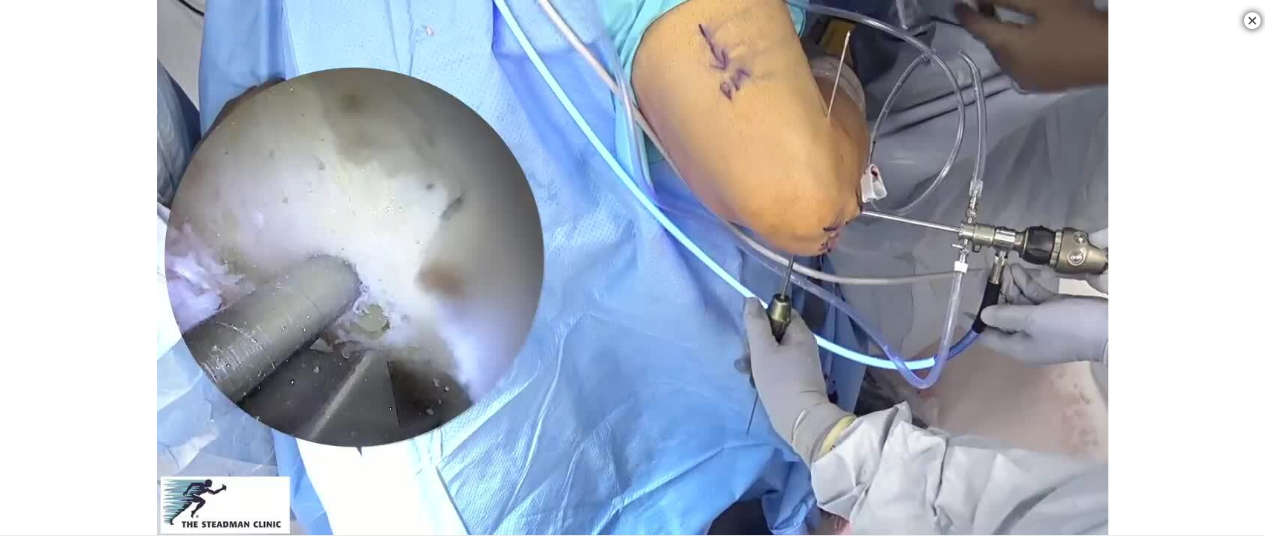 scroll, scrollTop: 1300, scrollLeft: 0, axis: vertical 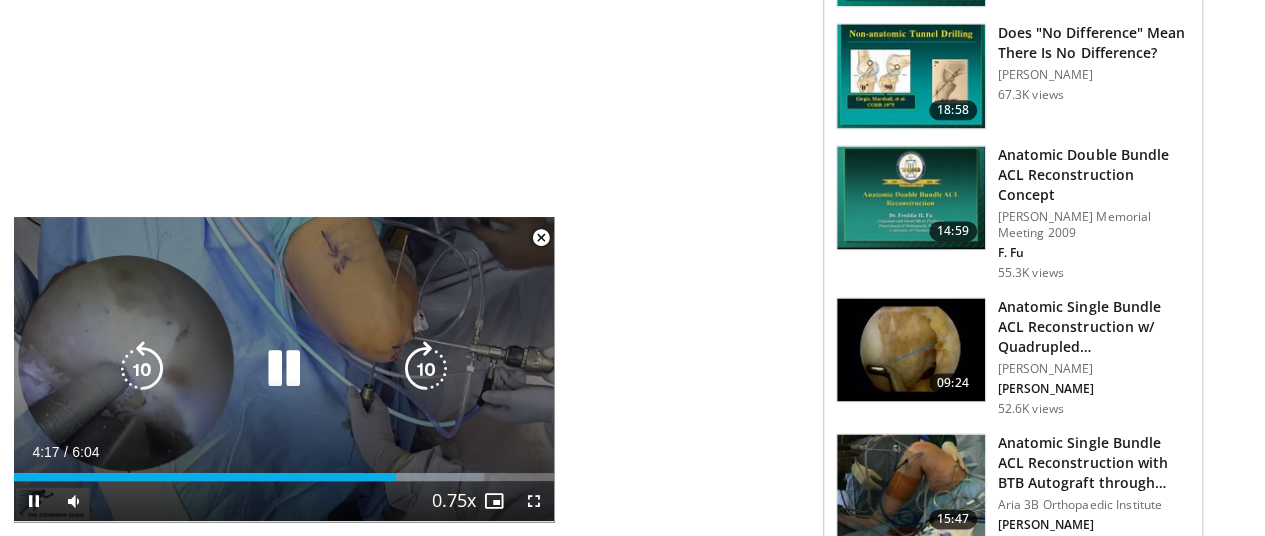 click at bounding box center (284, 369) 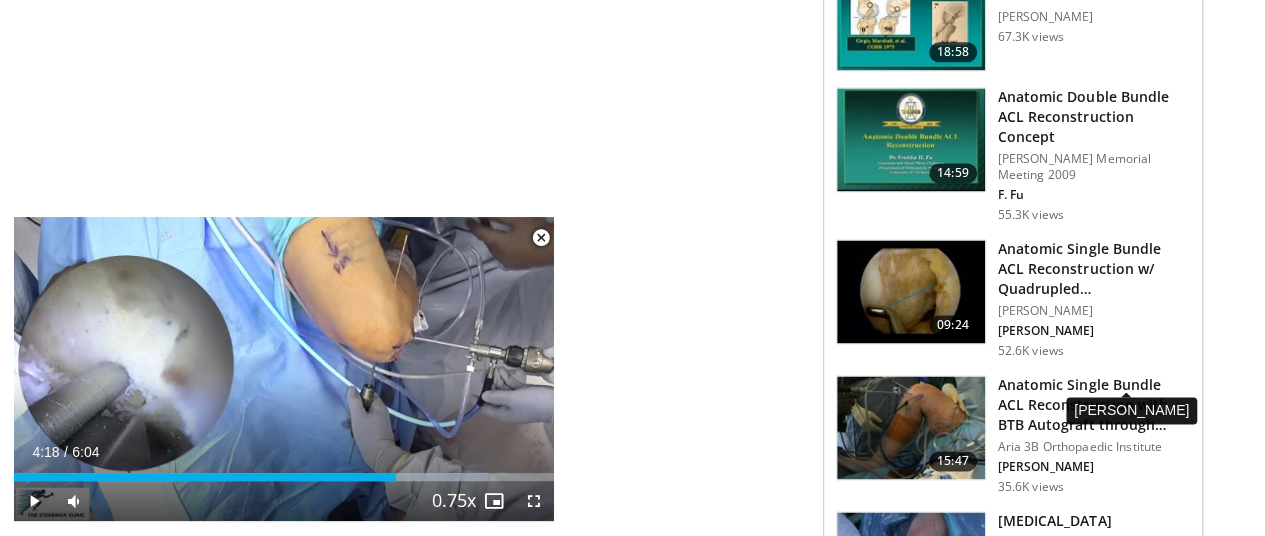 scroll, scrollTop: 1400, scrollLeft: 0, axis: vertical 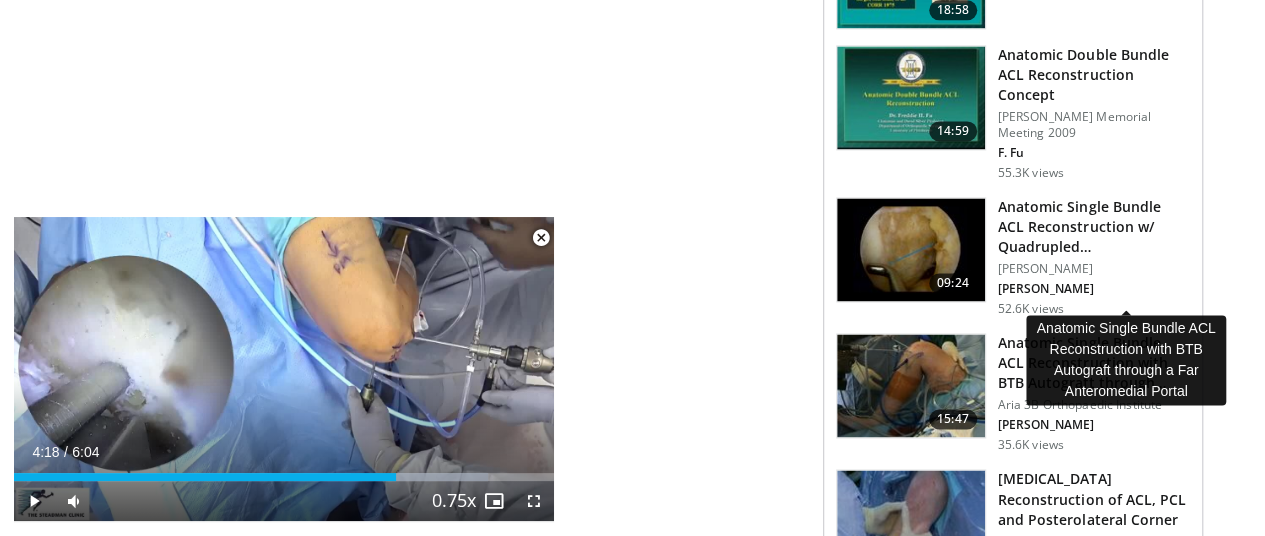 click on "Anatomic Single Bundle ACL Reconstruction with BTB Autograft through…" at bounding box center (1094, 363) 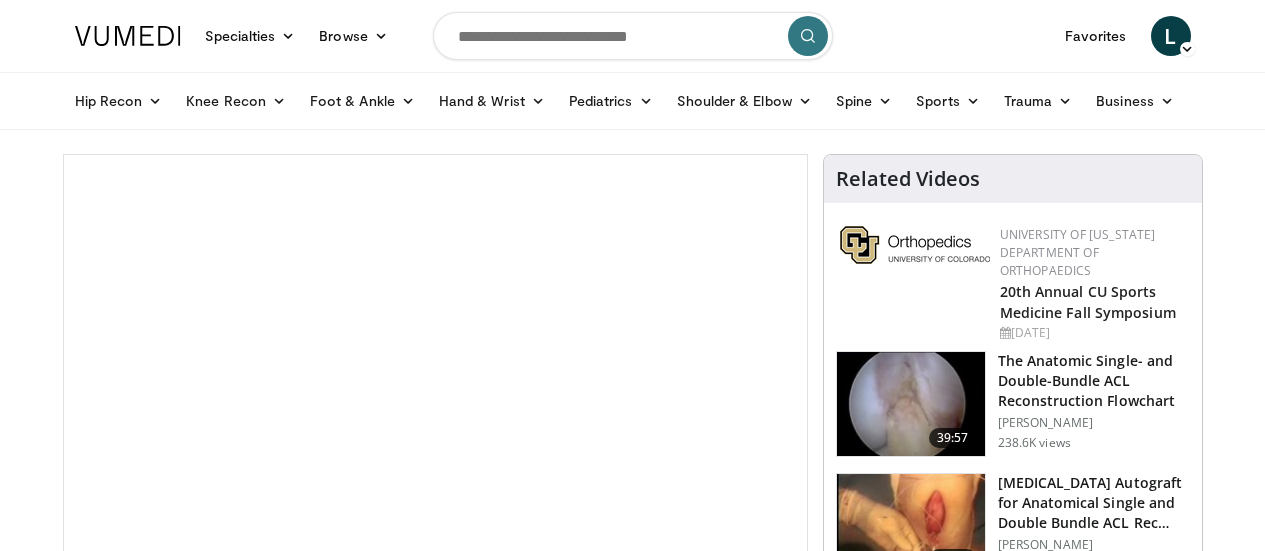 scroll, scrollTop: 0, scrollLeft: 0, axis: both 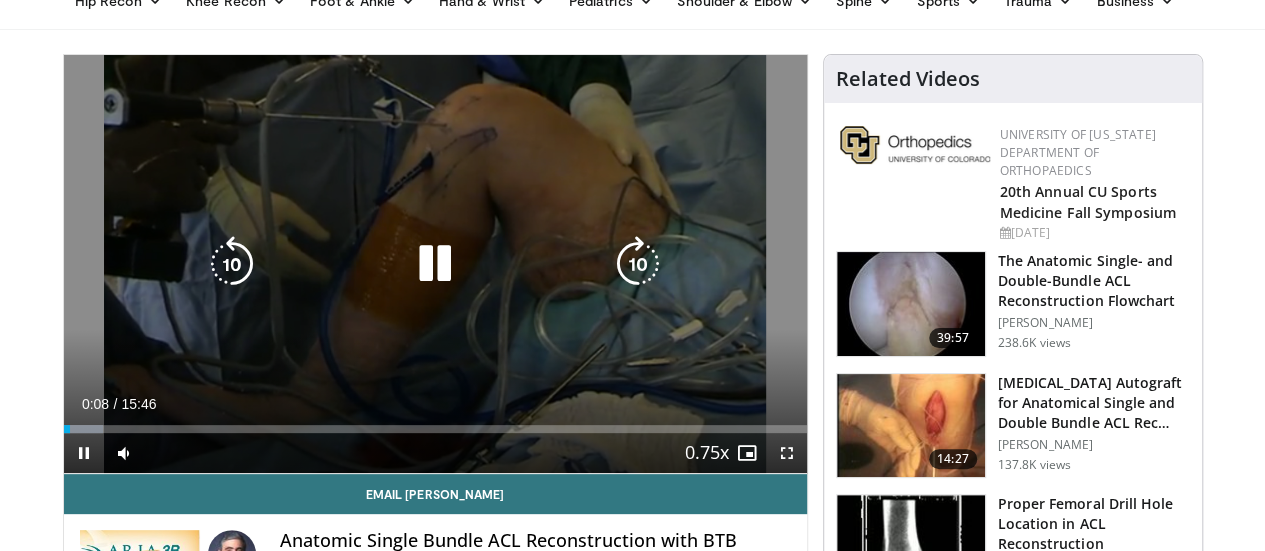 click at bounding box center [435, 264] 